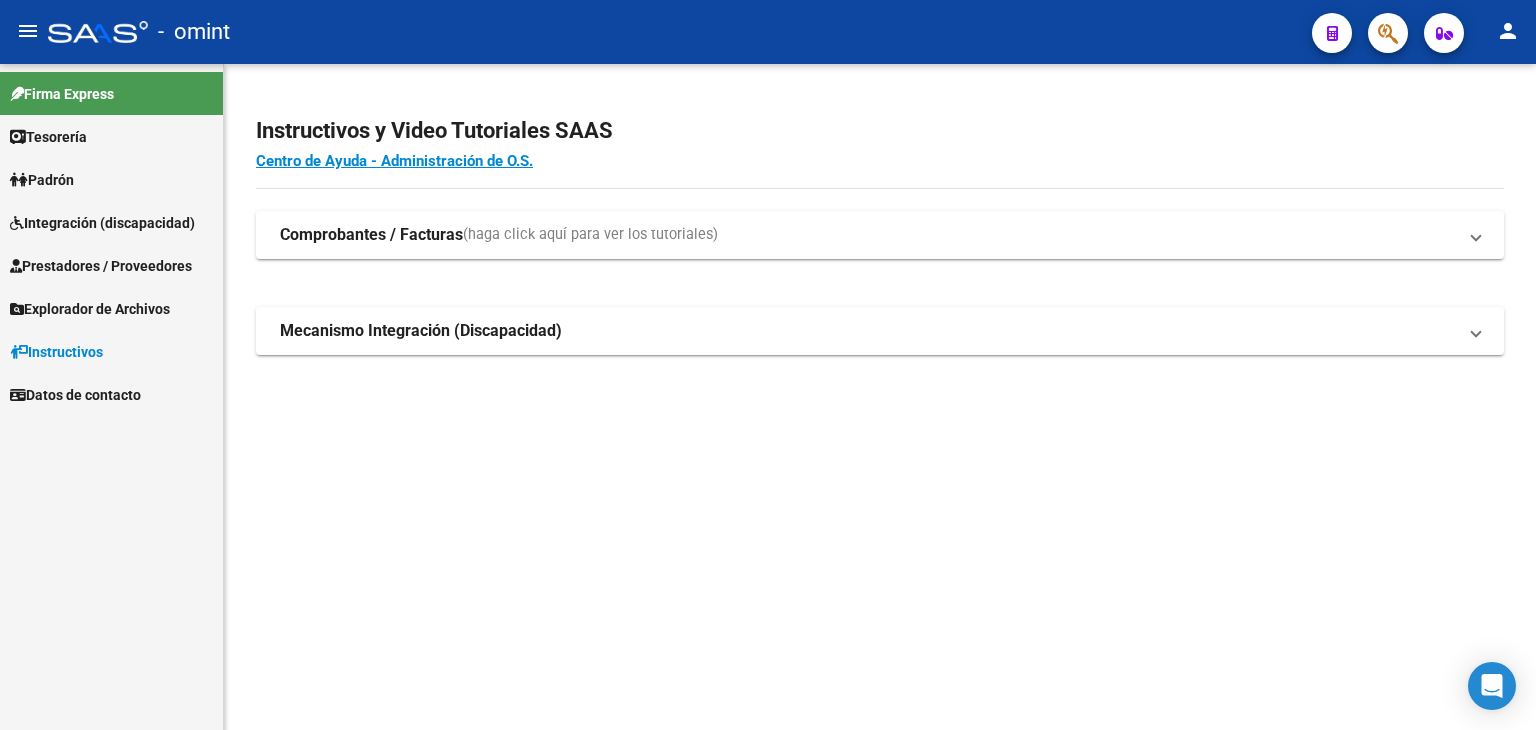 scroll, scrollTop: 0, scrollLeft: 0, axis: both 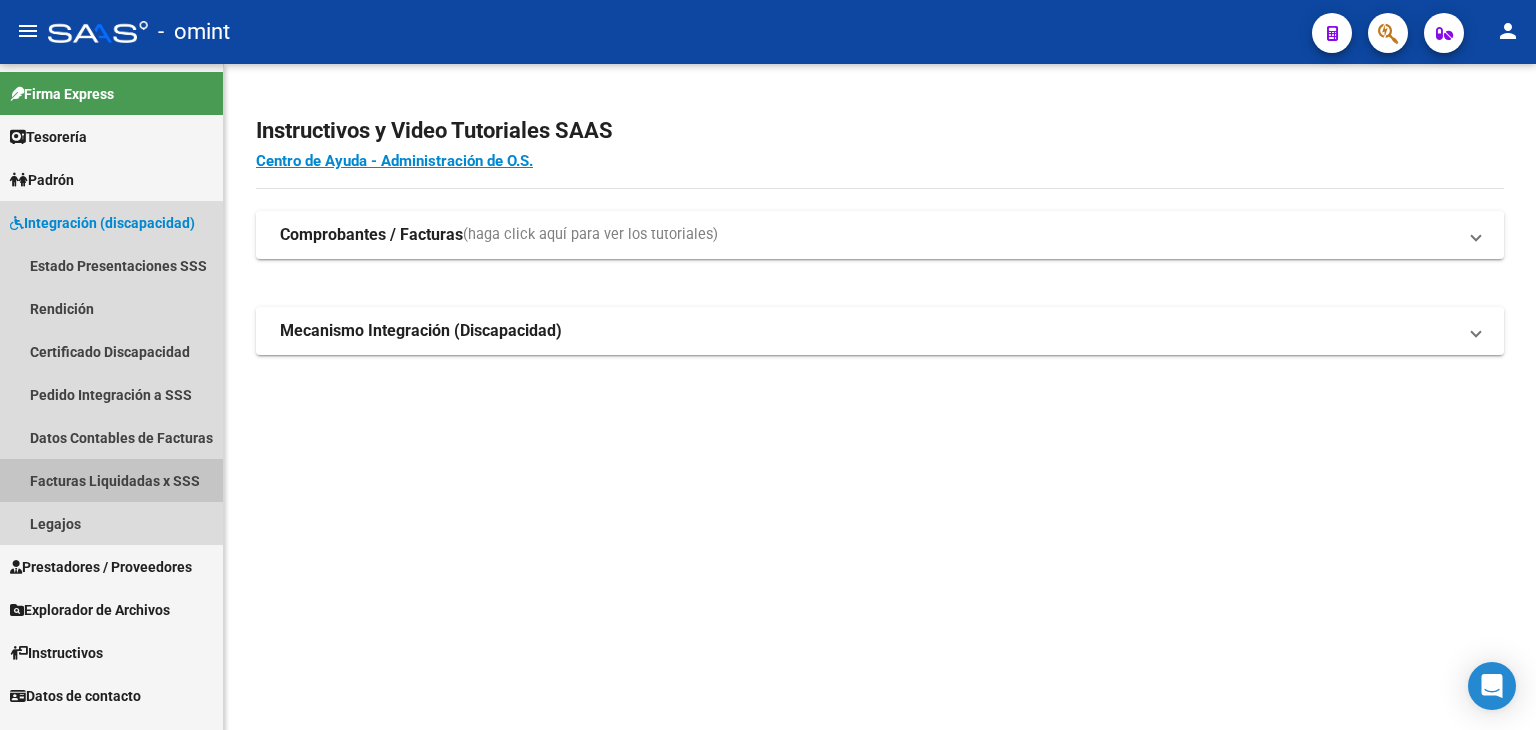 click on "Facturas Liquidadas x SSS" at bounding box center [111, 480] 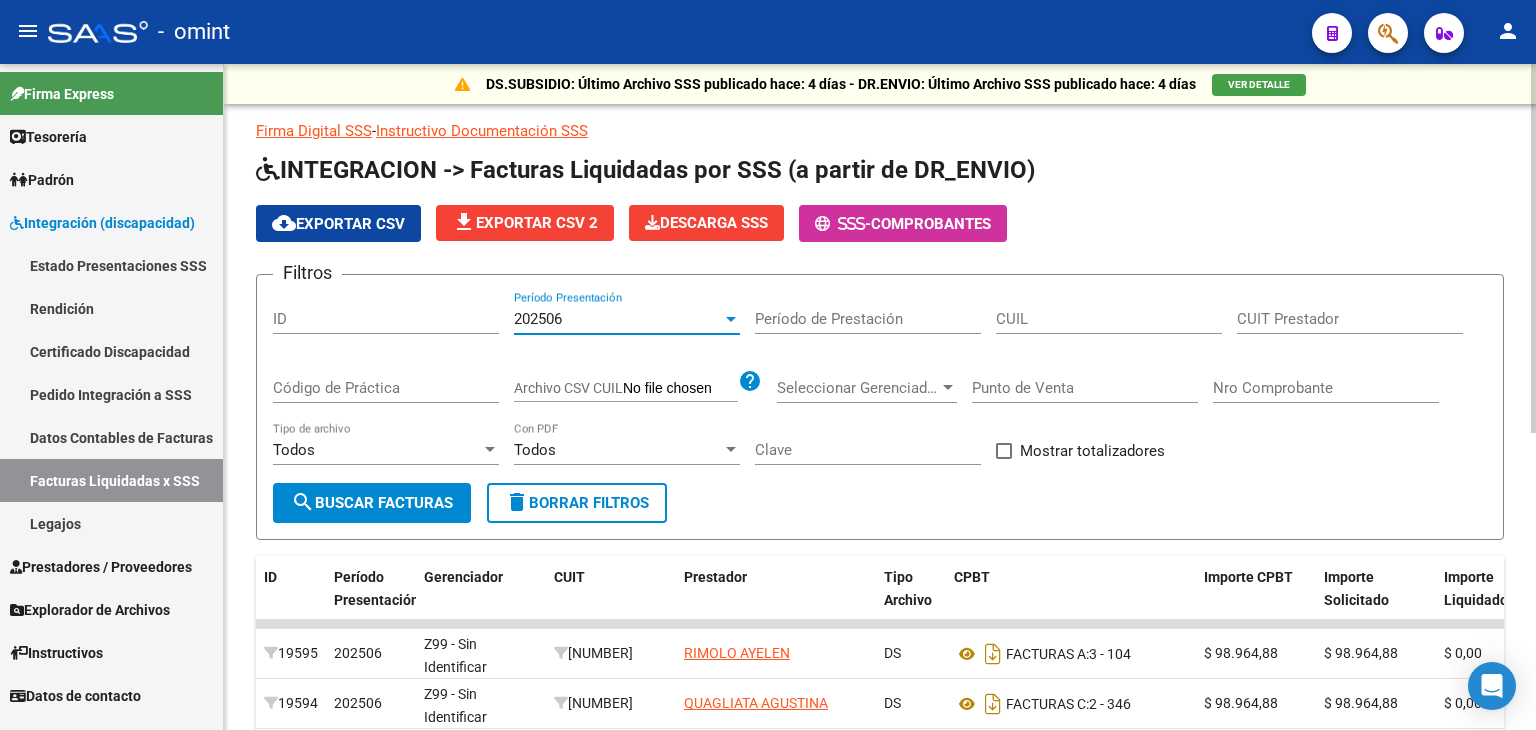 click at bounding box center [731, 319] 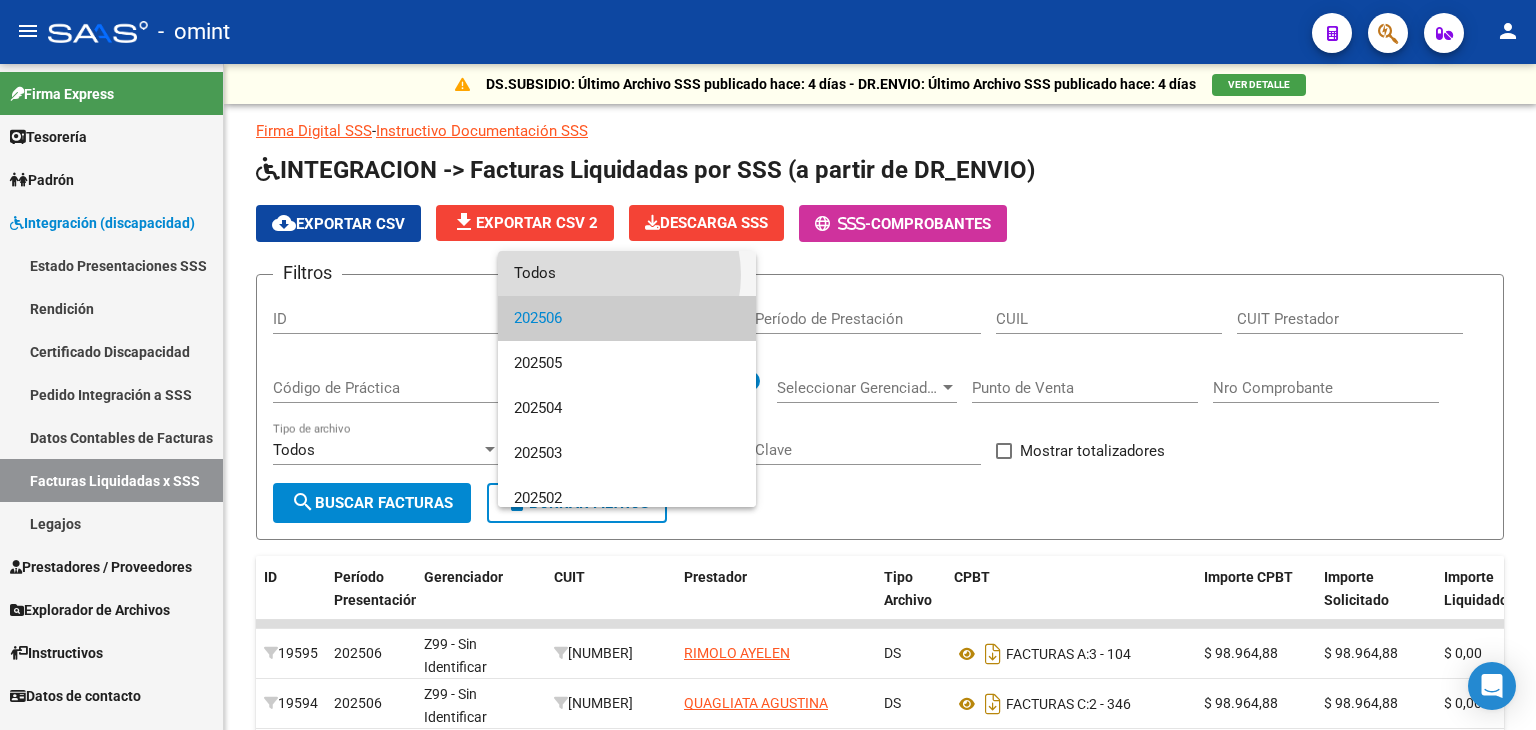 click on "Todos" at bounding box center [627, 273] 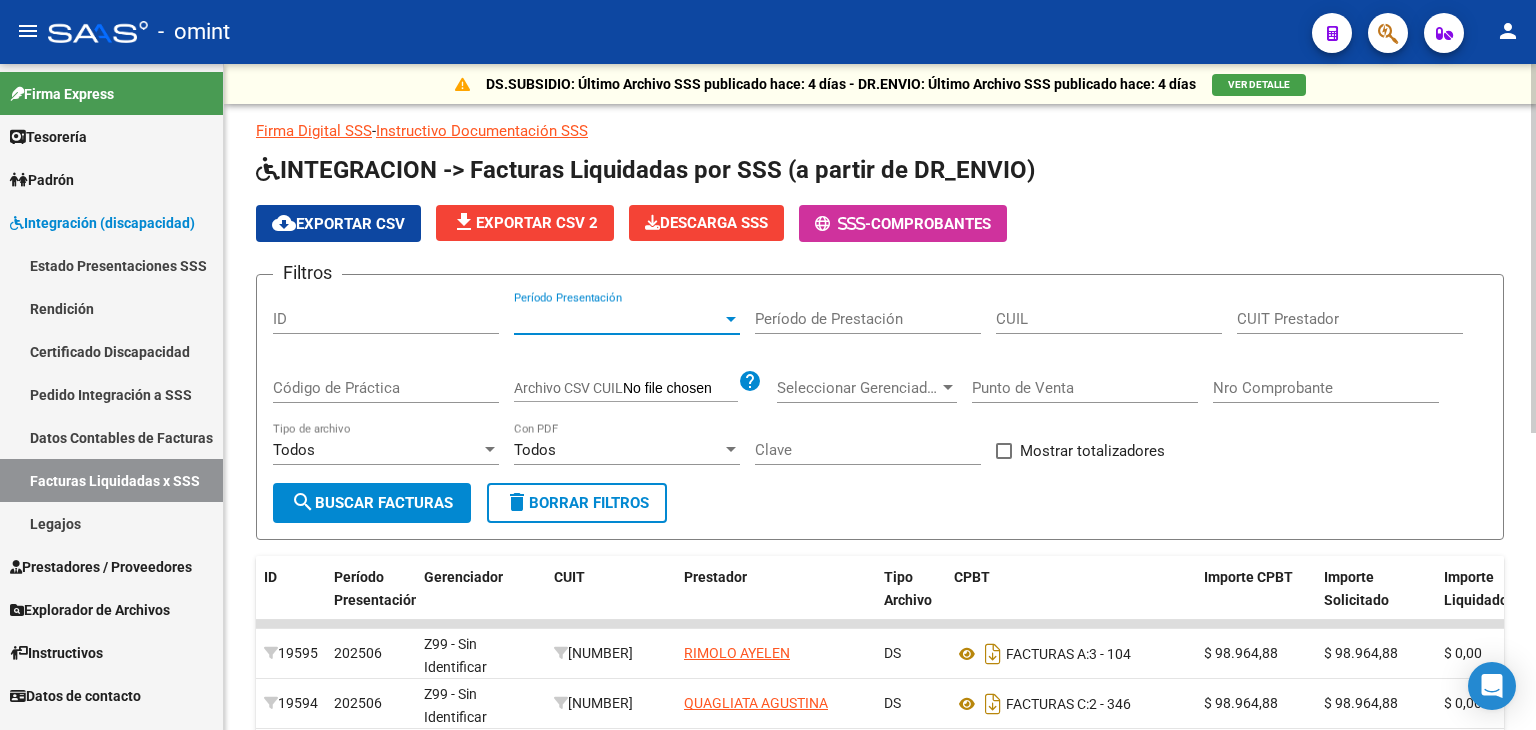 click on "CUIL" at bounding box center [1109, 319] 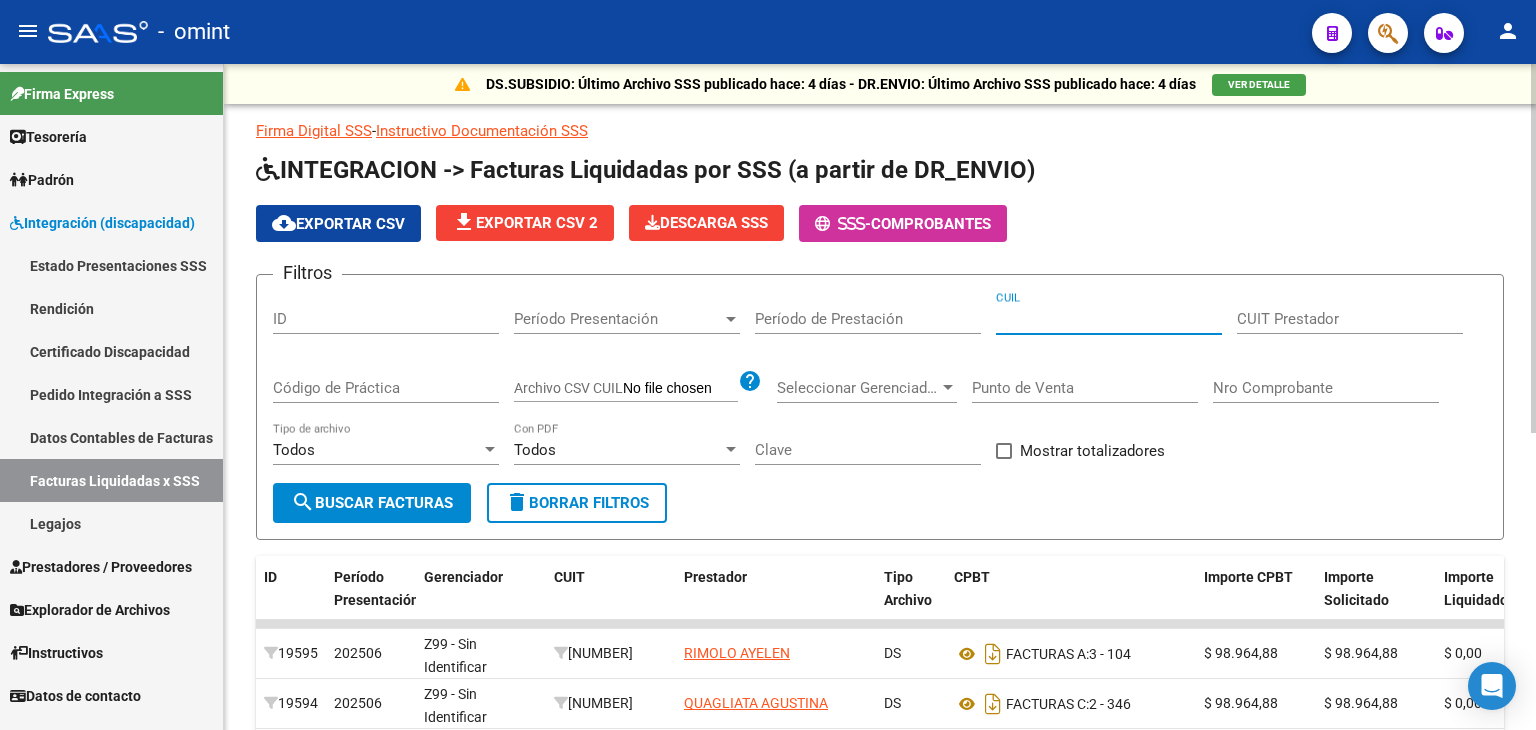 paste on "[NUMBER]" 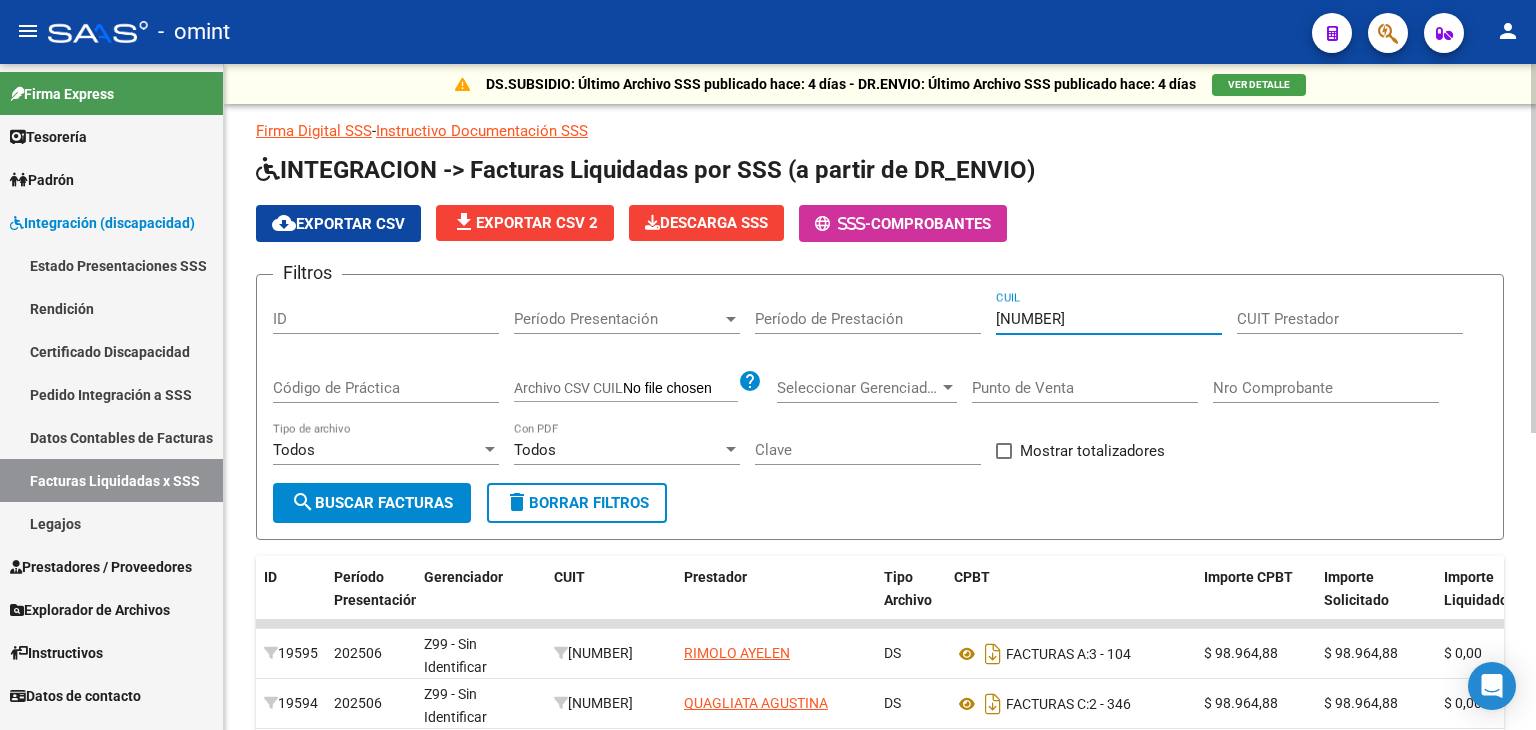 click on "[NUMBER]" at bounding box center [1109, 319] 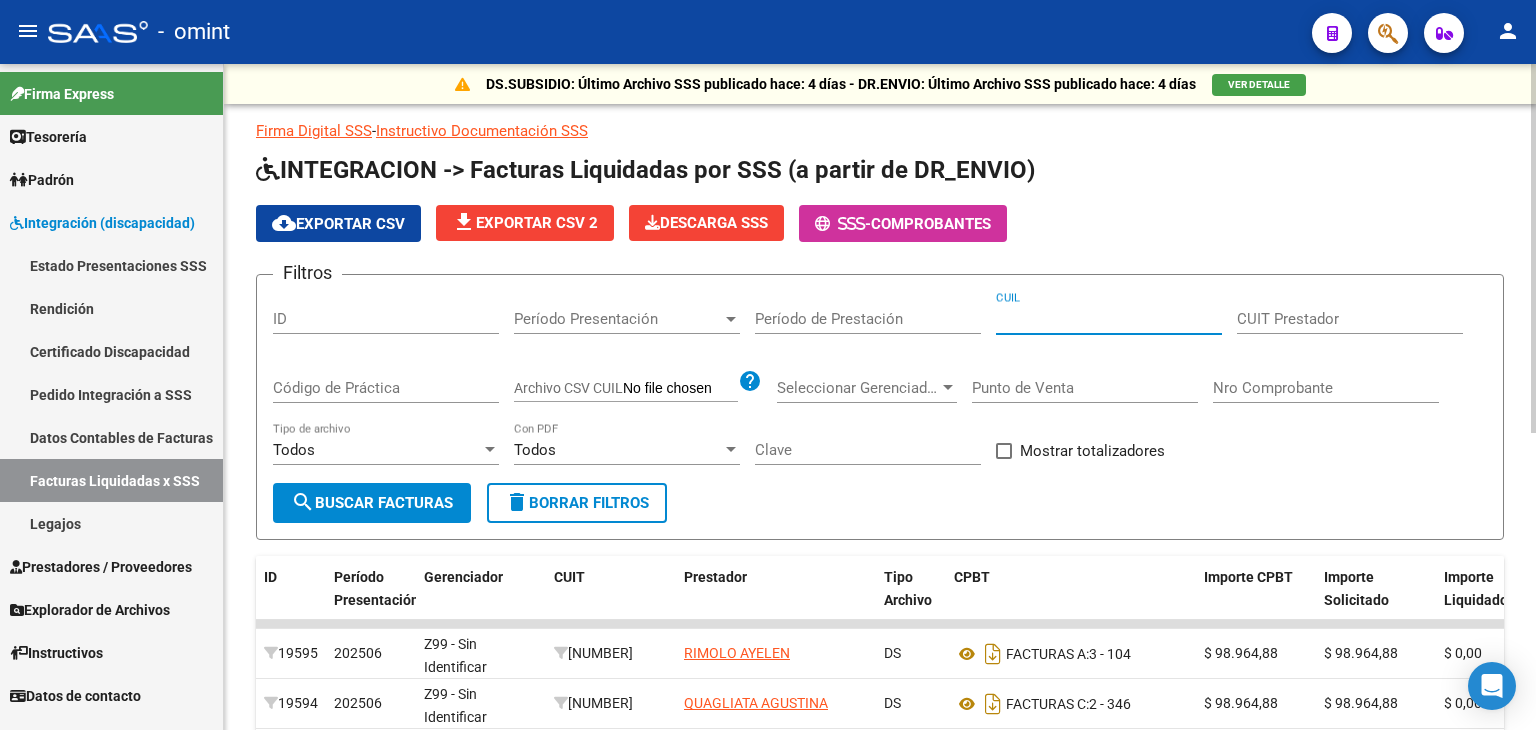 click on "CUIT Prestador" at bounding box center [1350, 319] 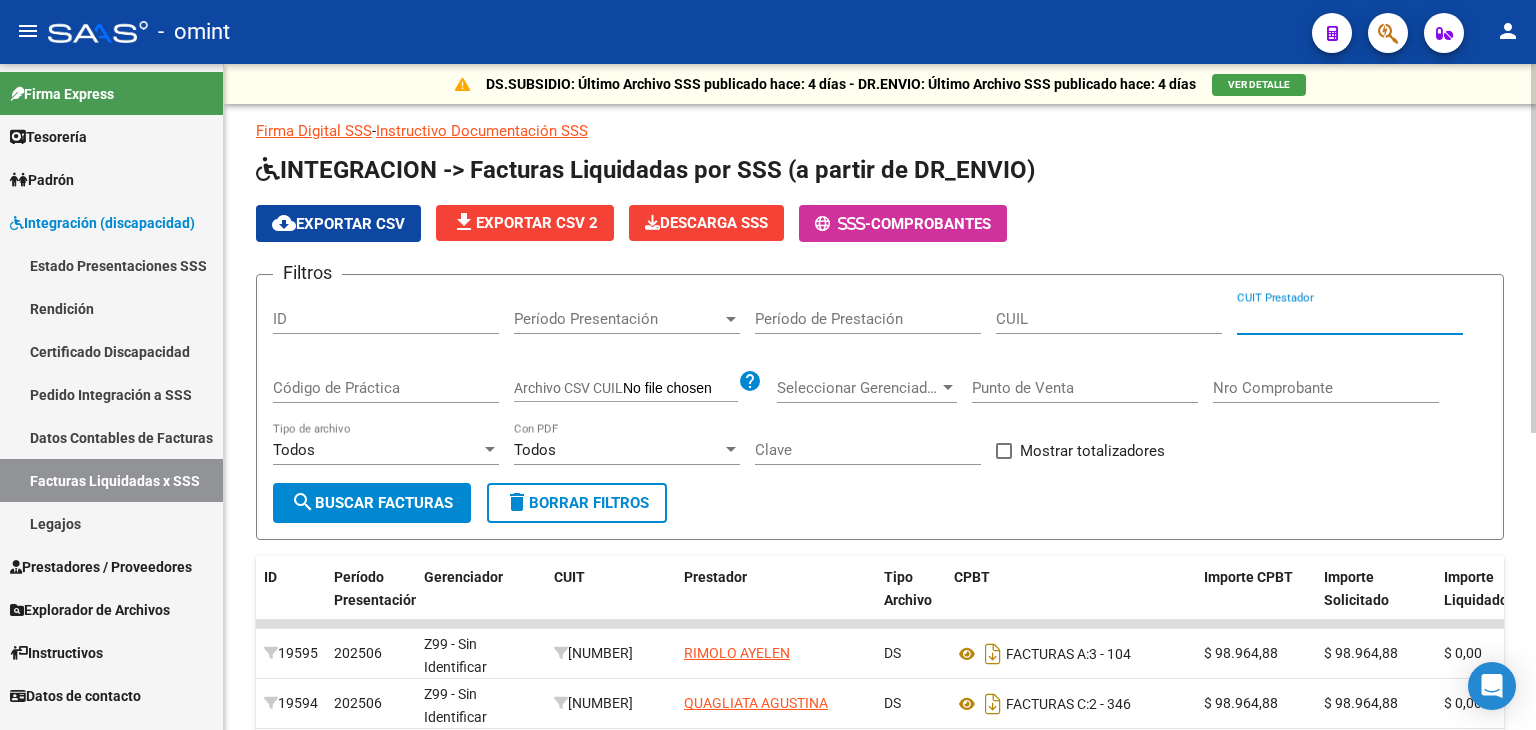 paste on "[NUMBER]" 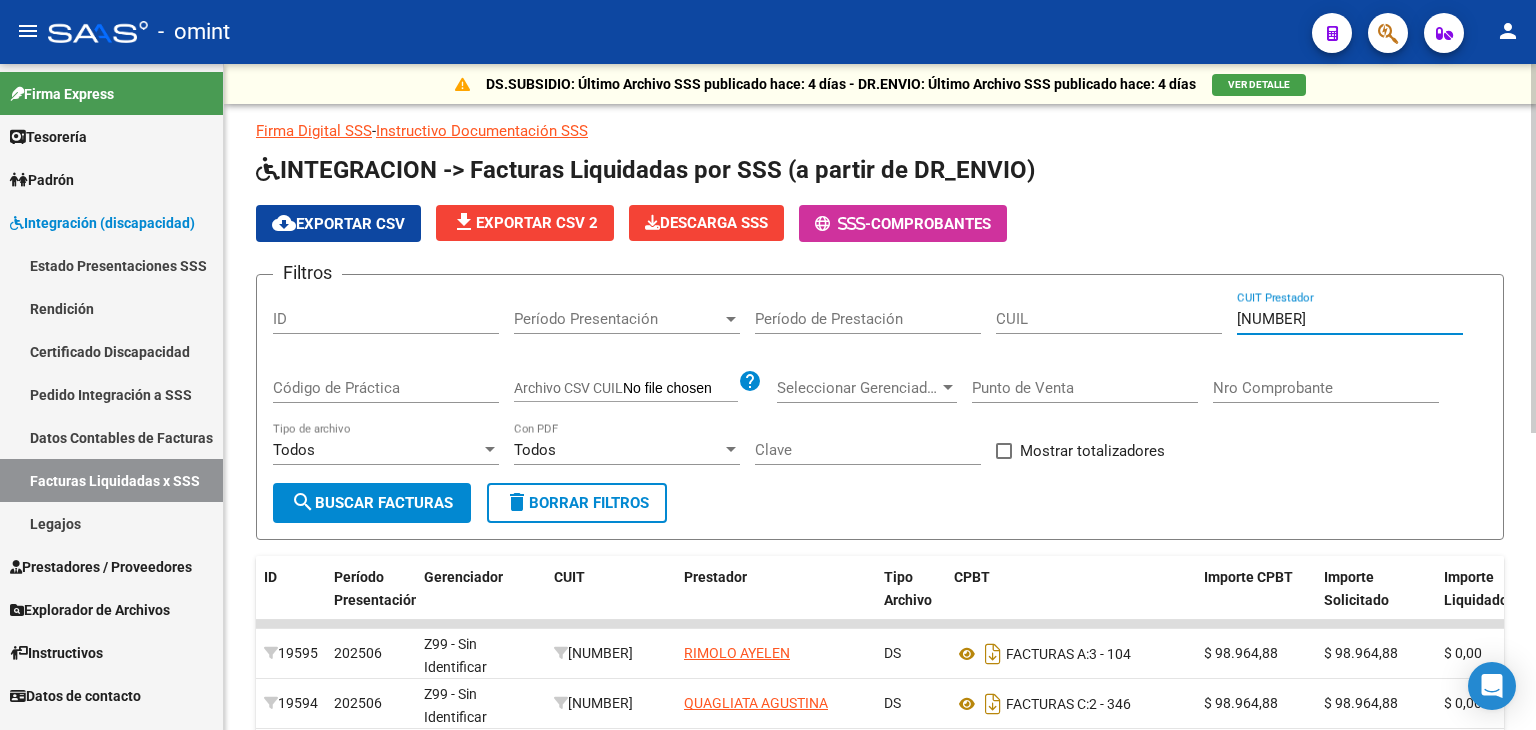 click on "search  Buscar Facturas" 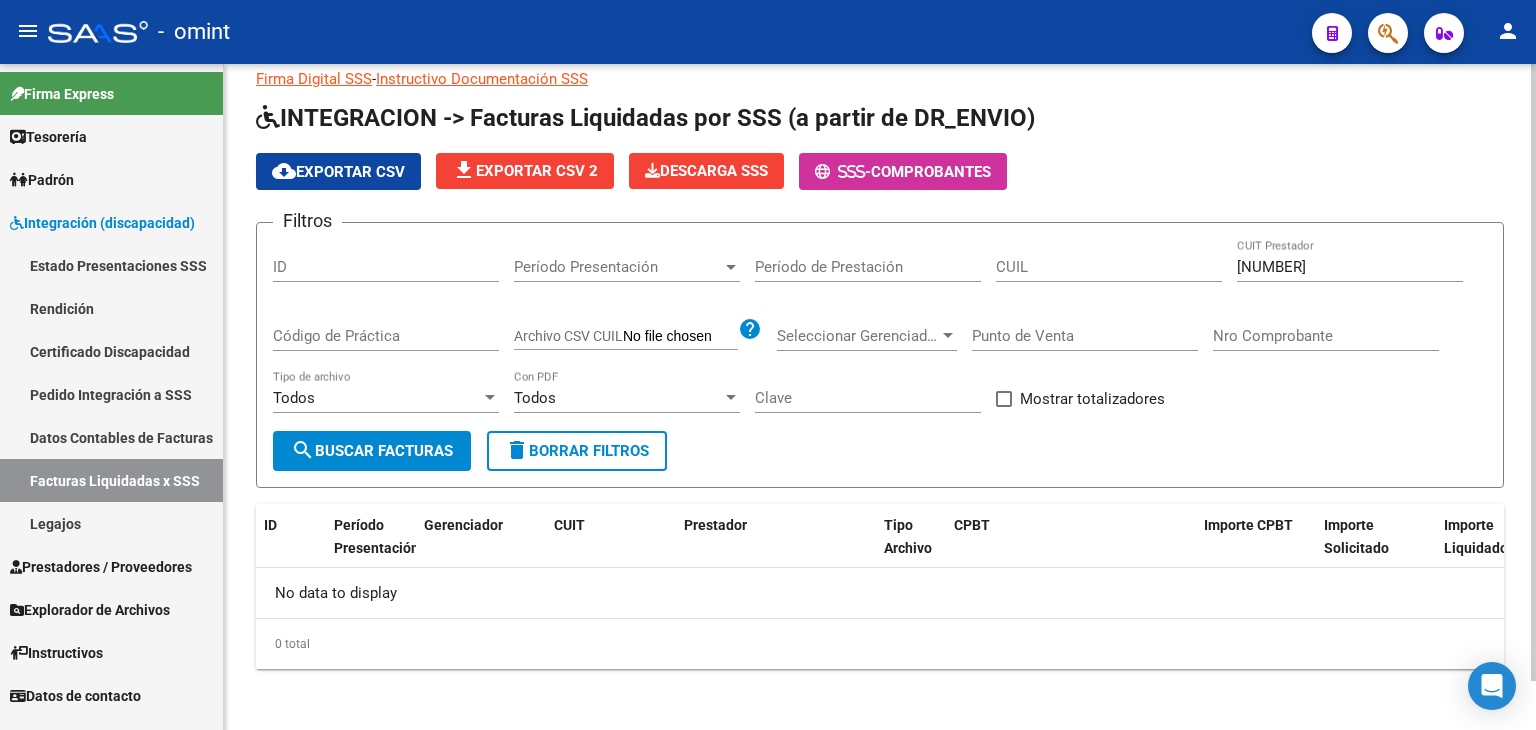 scroll, scrollTop: 53, scrollLeft: 0, axis: vertical 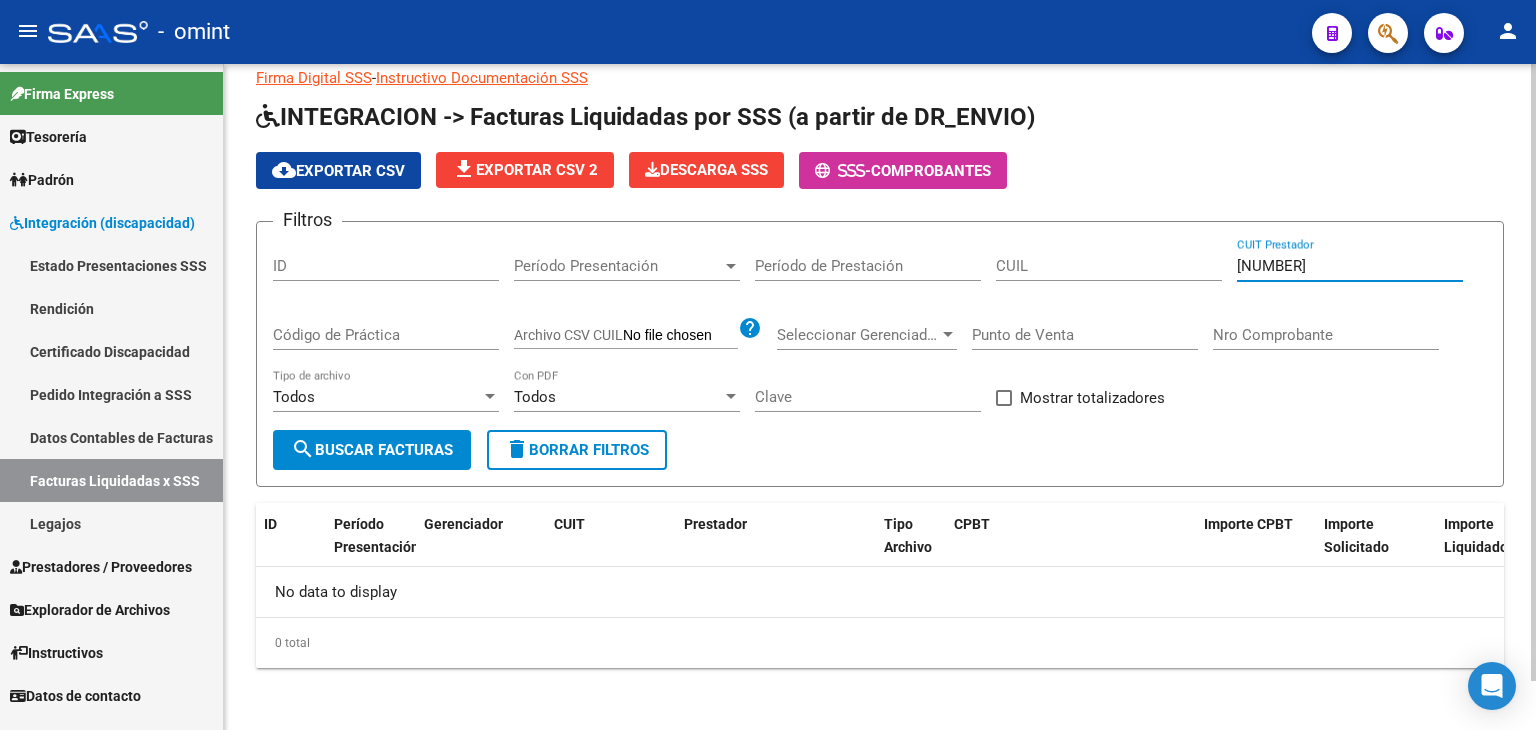 click on "[NUMBER]" at bounding box center (1350, 266) 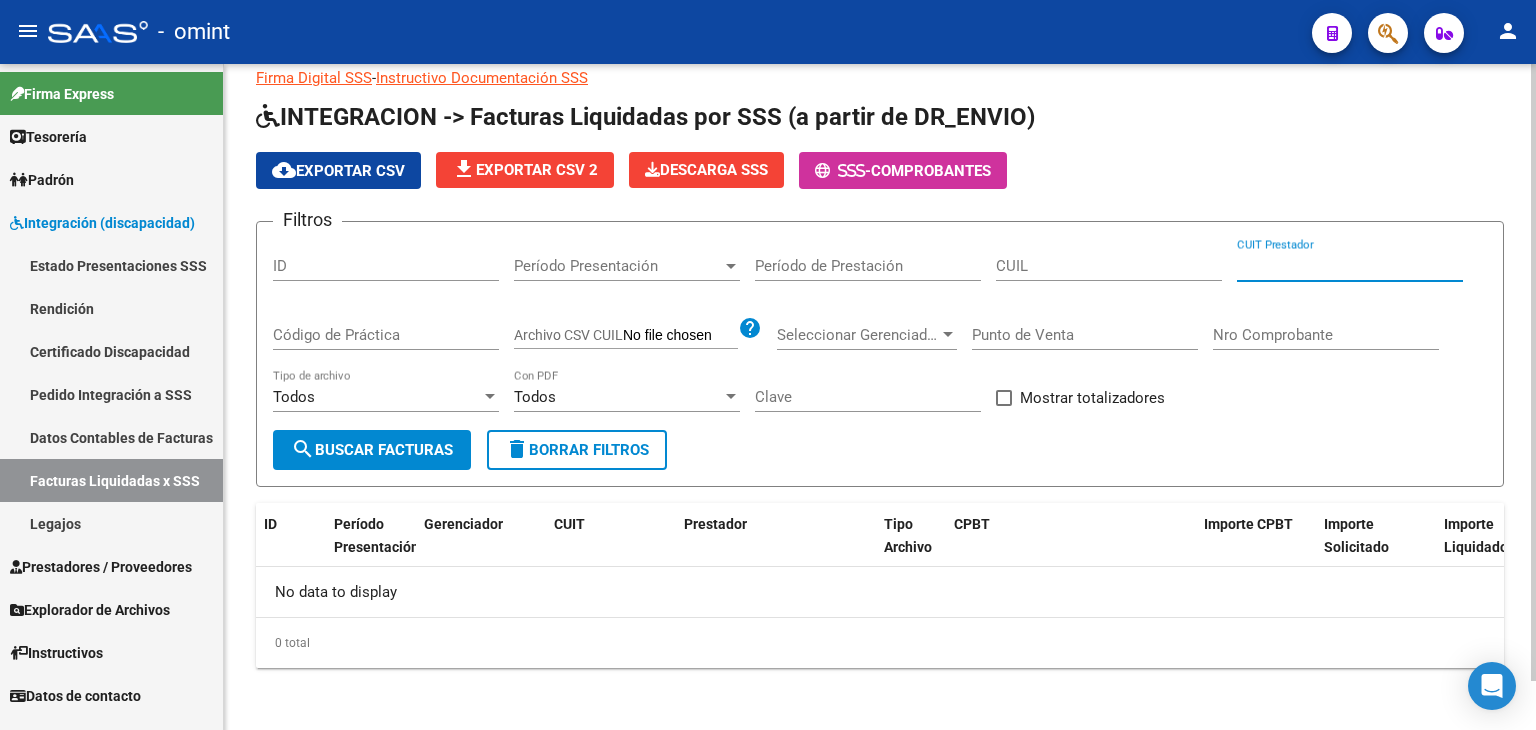 type 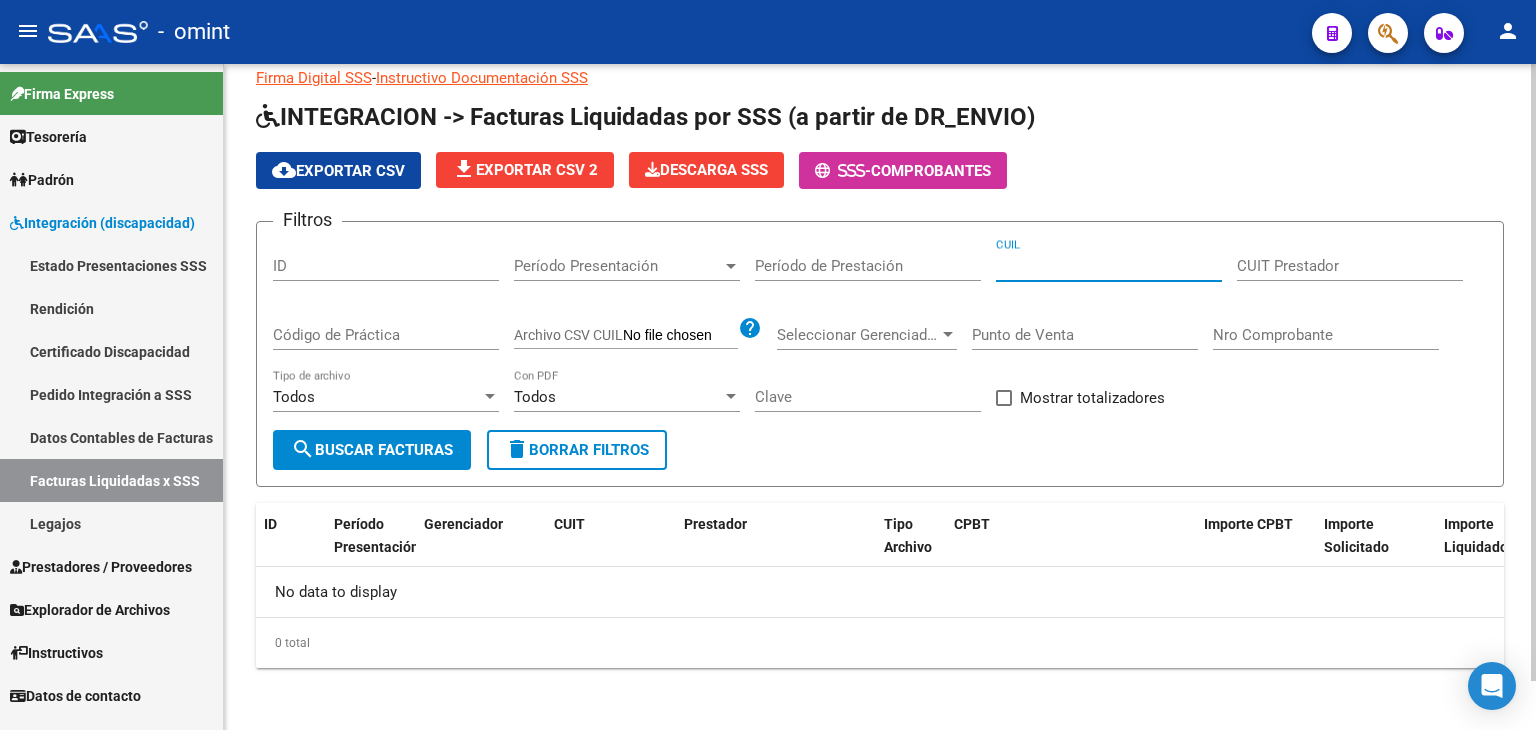 click on "CUIL" at bounding box center (1109, 266) 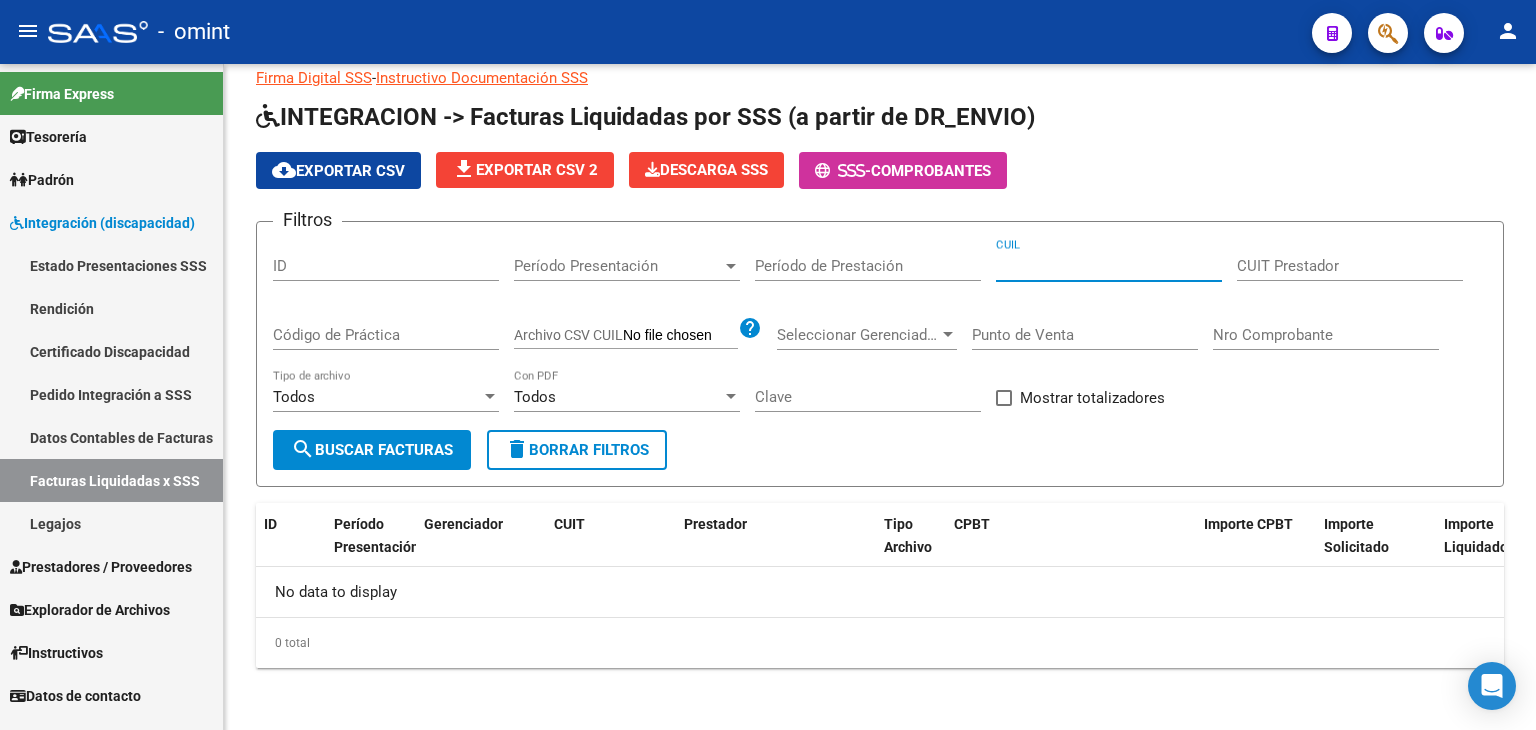 click on "Legajos" at bounding box center (111, 523) 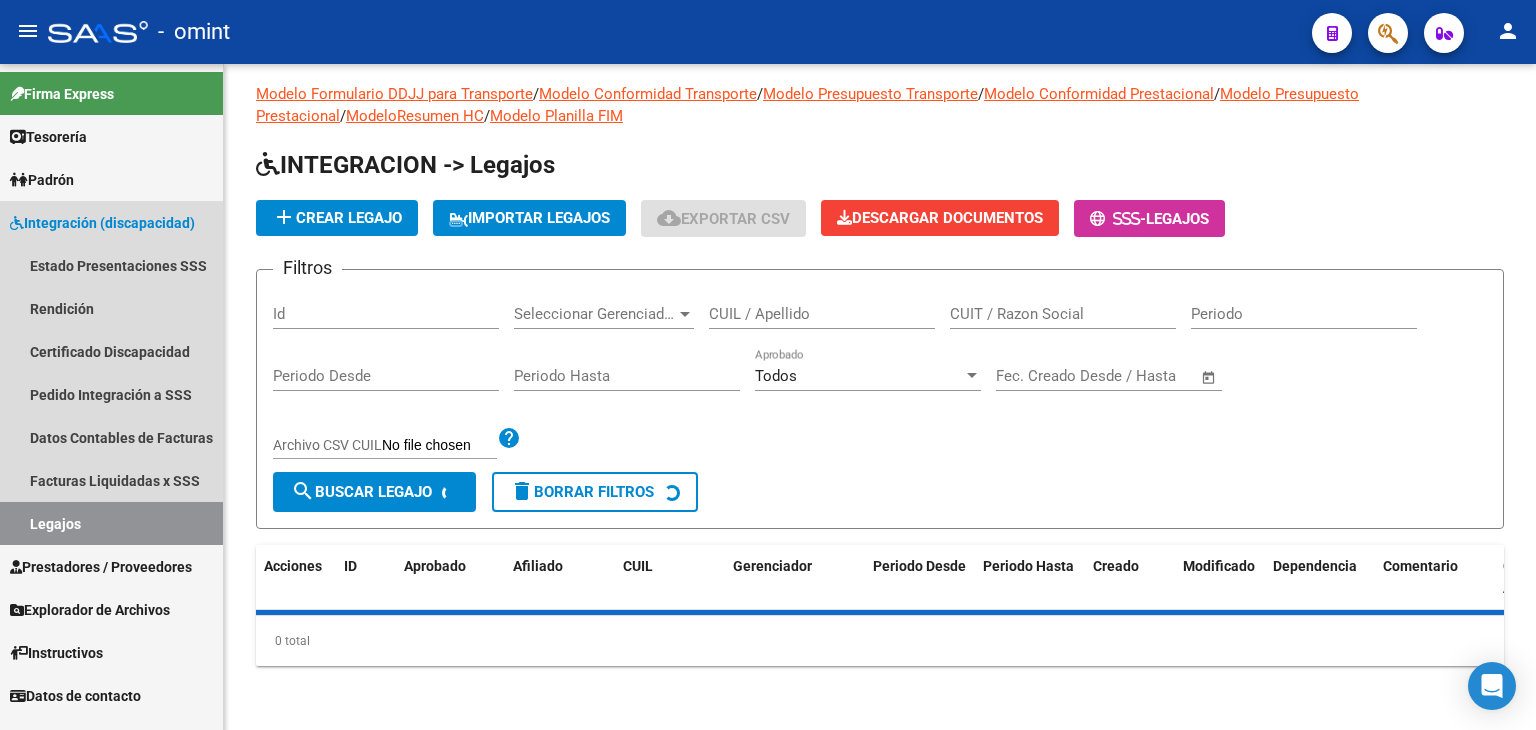 scroll, scrollTop: 0, scrollLeft: 0, axis: both 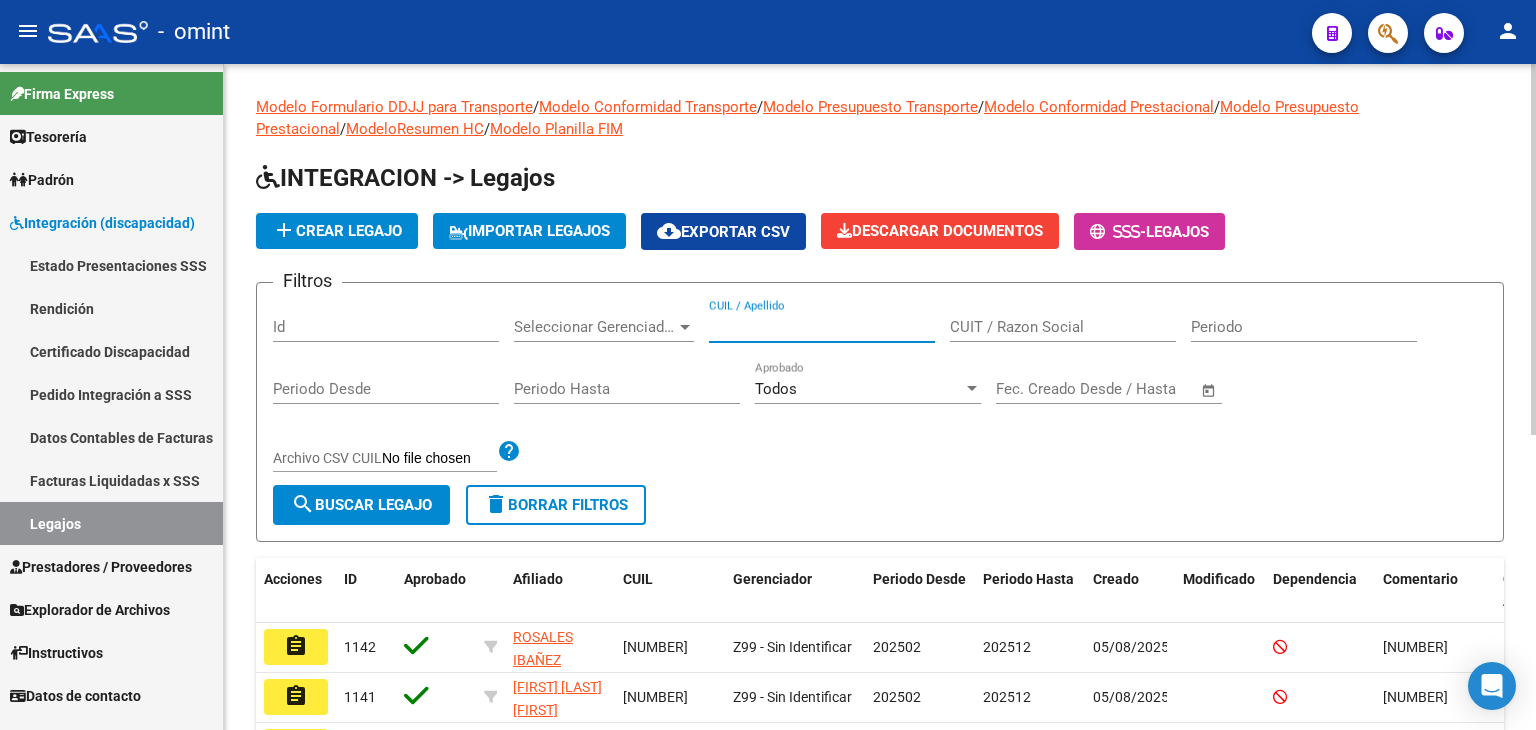 click on "CUIL / Apellido" at bounding box center (822, 327) 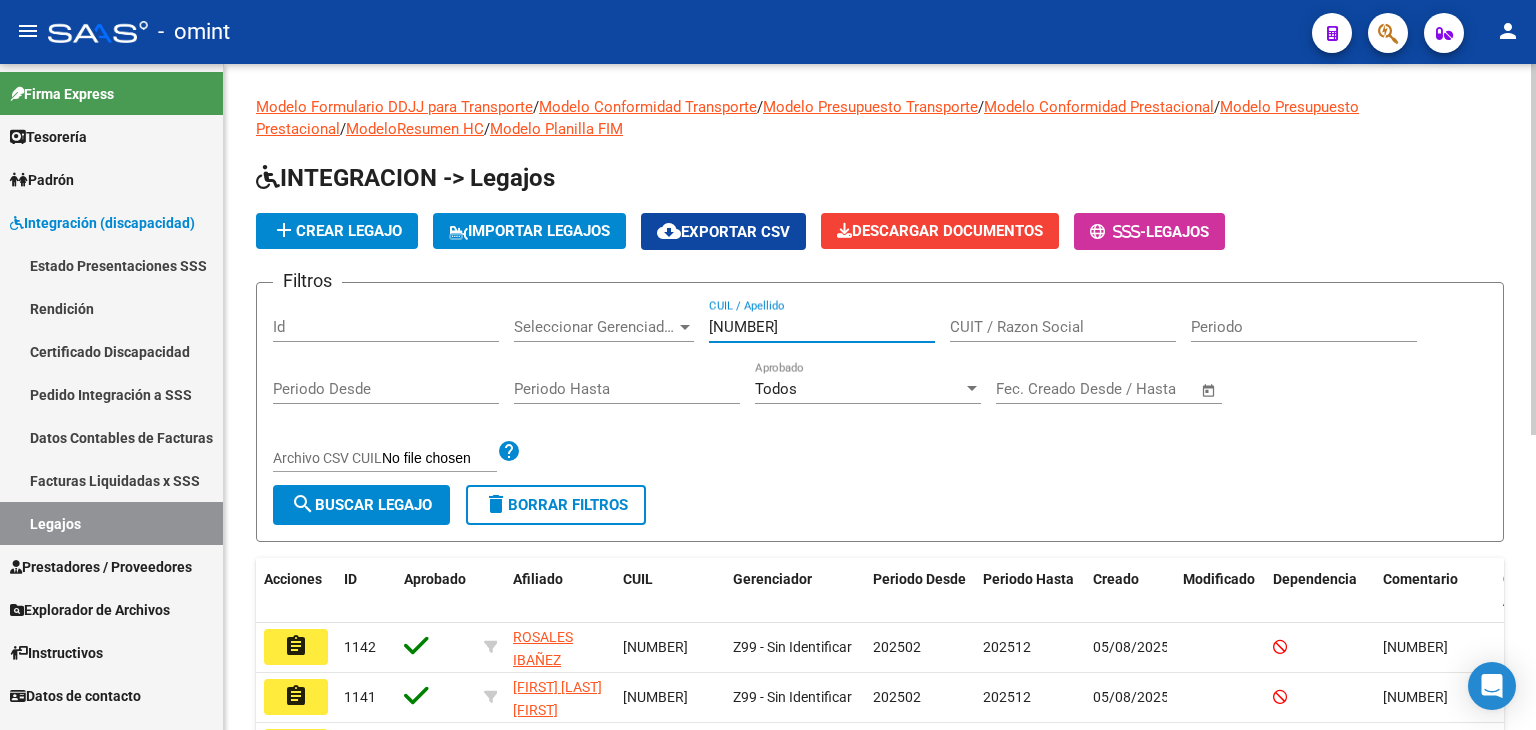 click on "[NUMBER]" at bounding box center [822, 327] 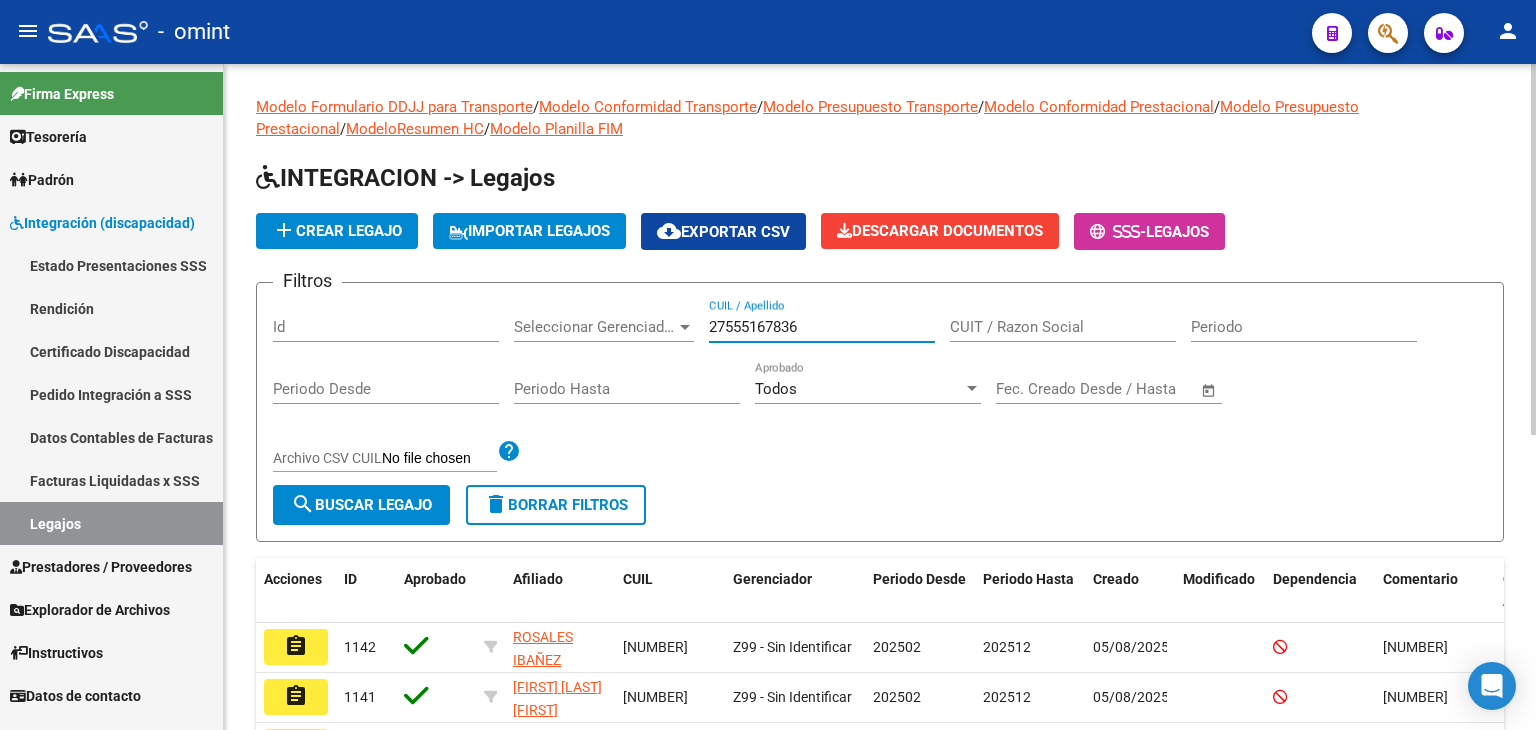 type on "27555167836" 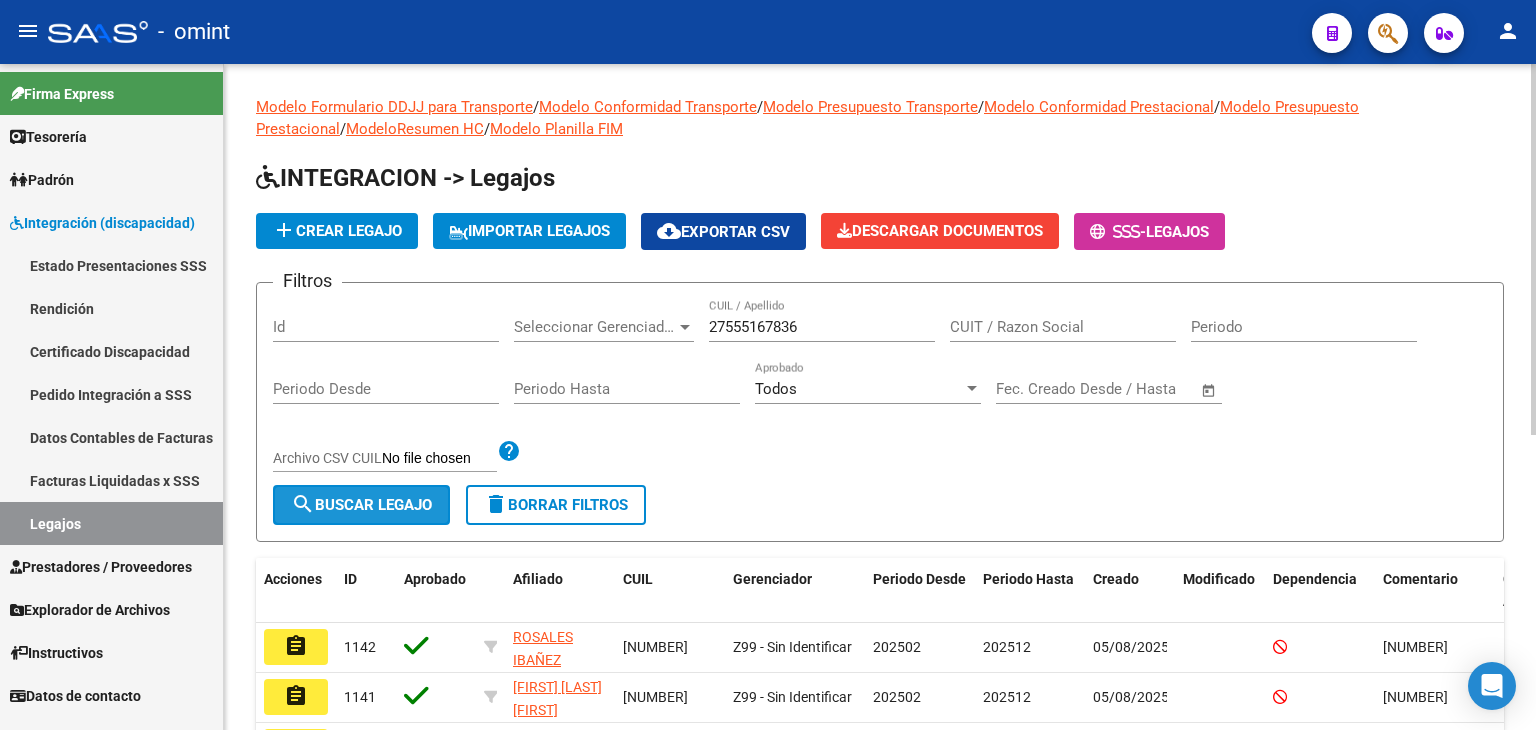 click on "search  Buscar Legajo" 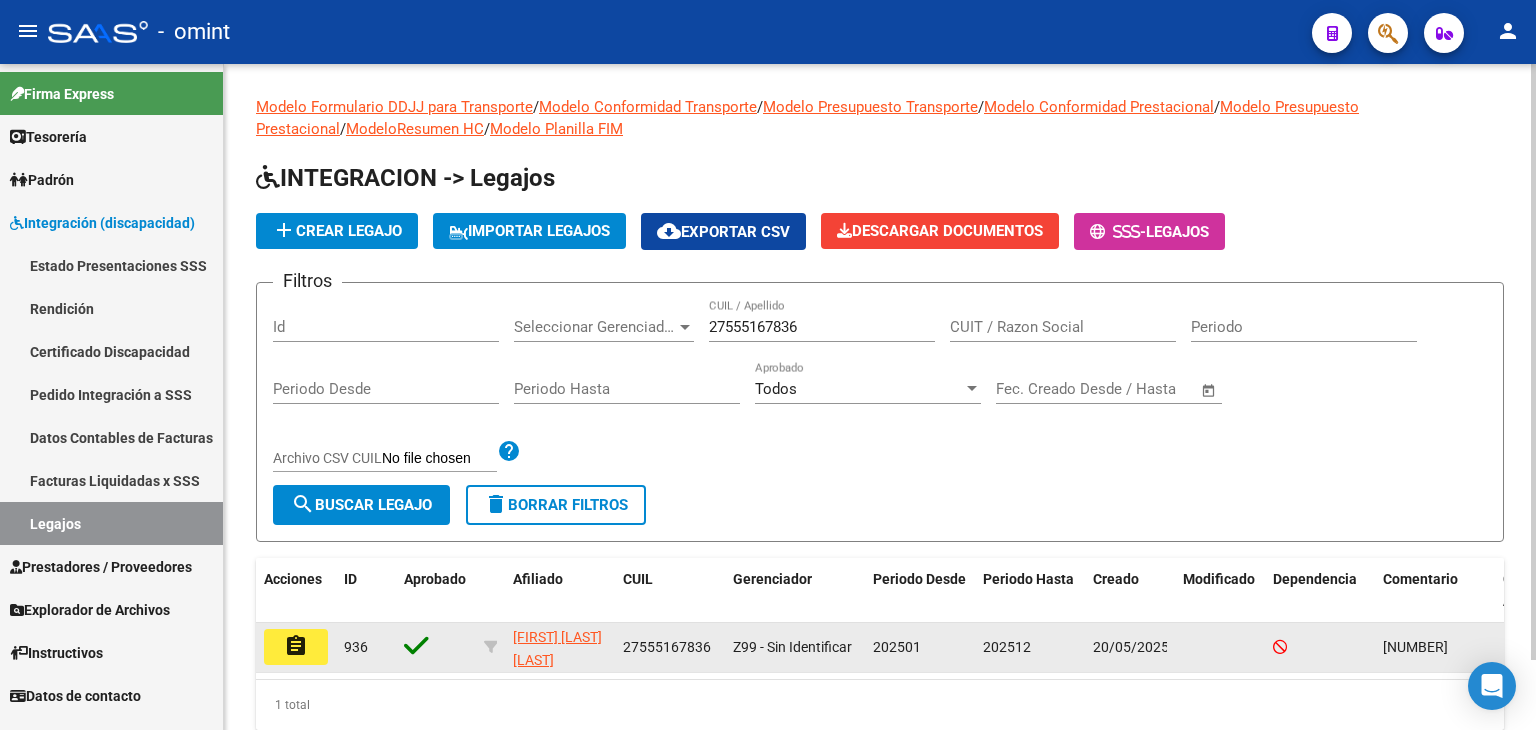 click on "assignment" 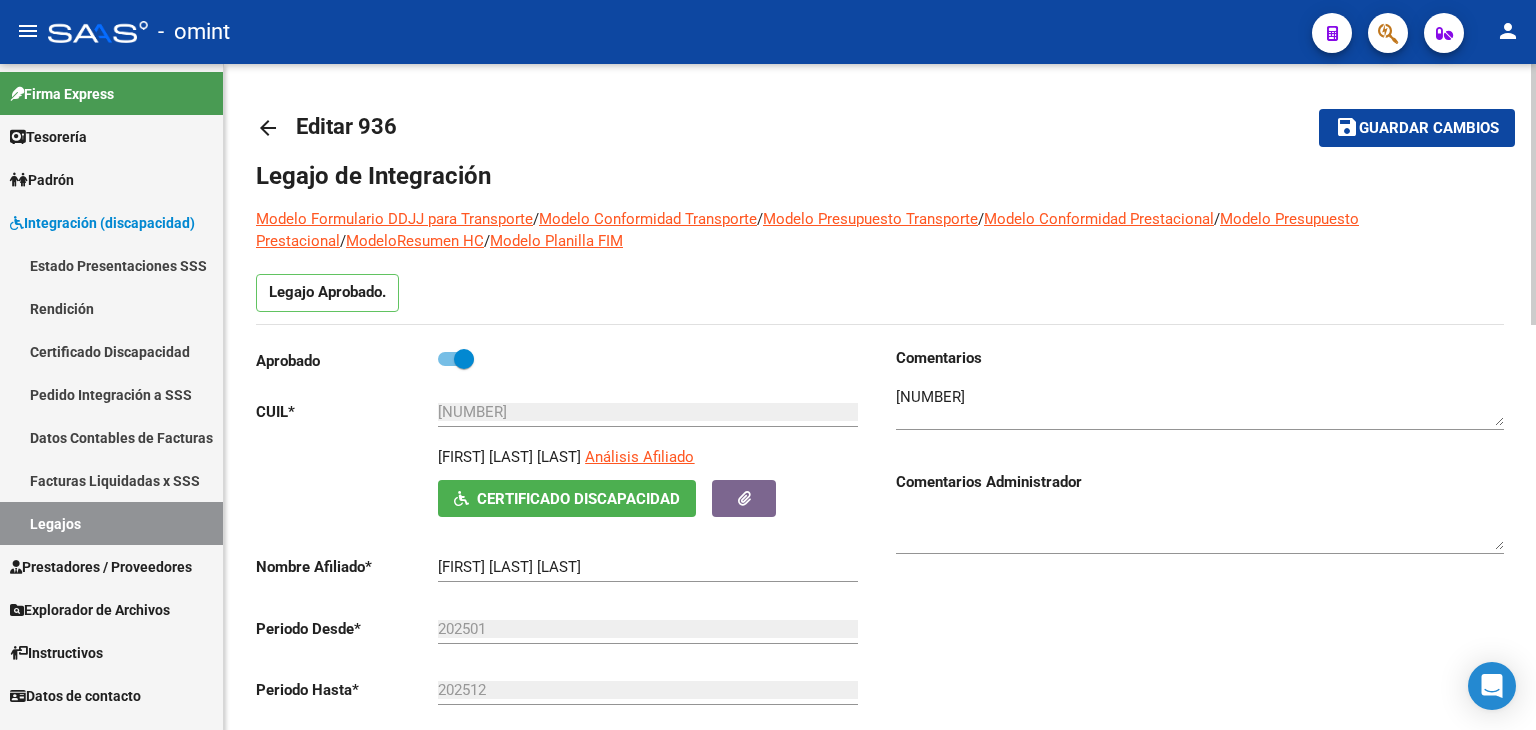 click on "arrow_back Editar 936" 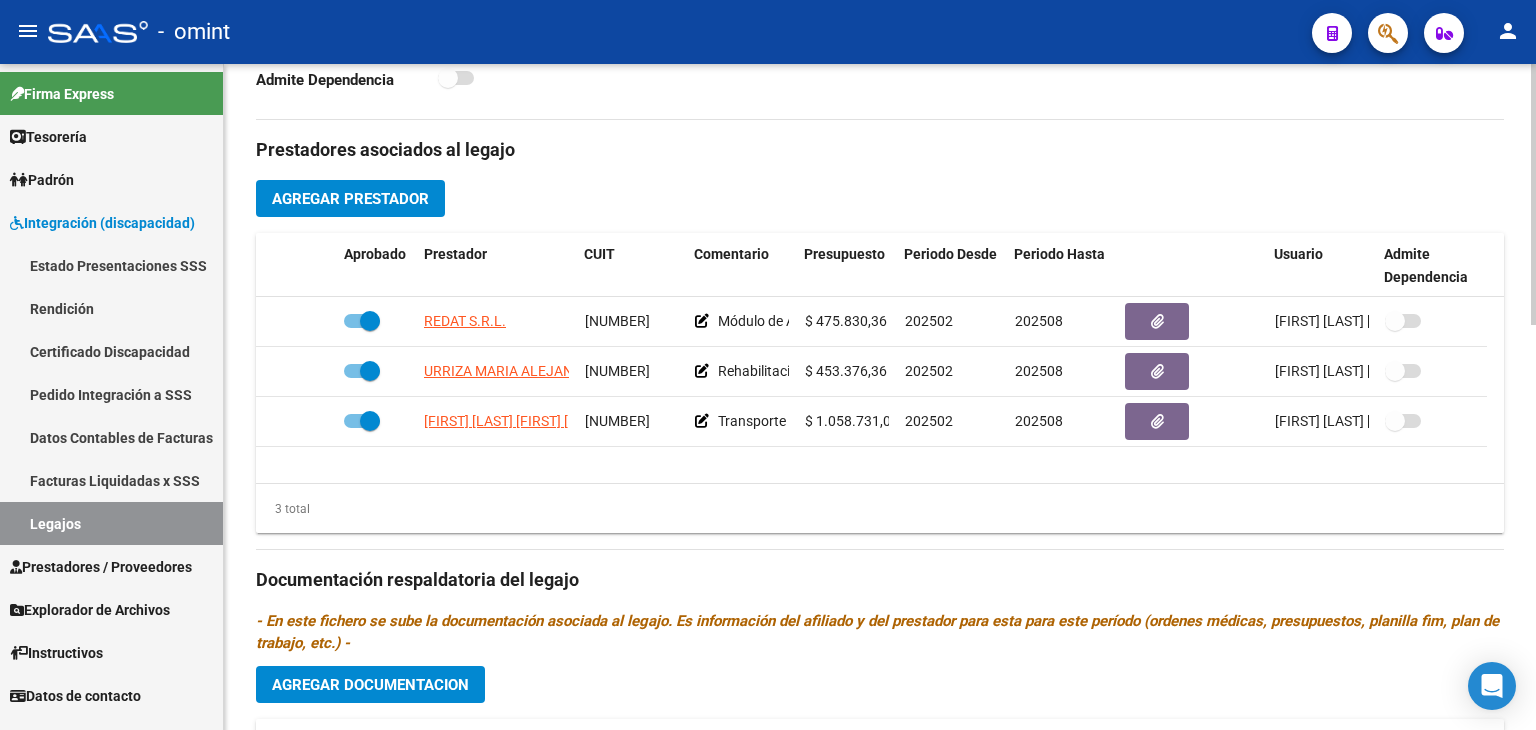 scroll, scrollTop: 720, scrollLeft: 0, axis: vertical 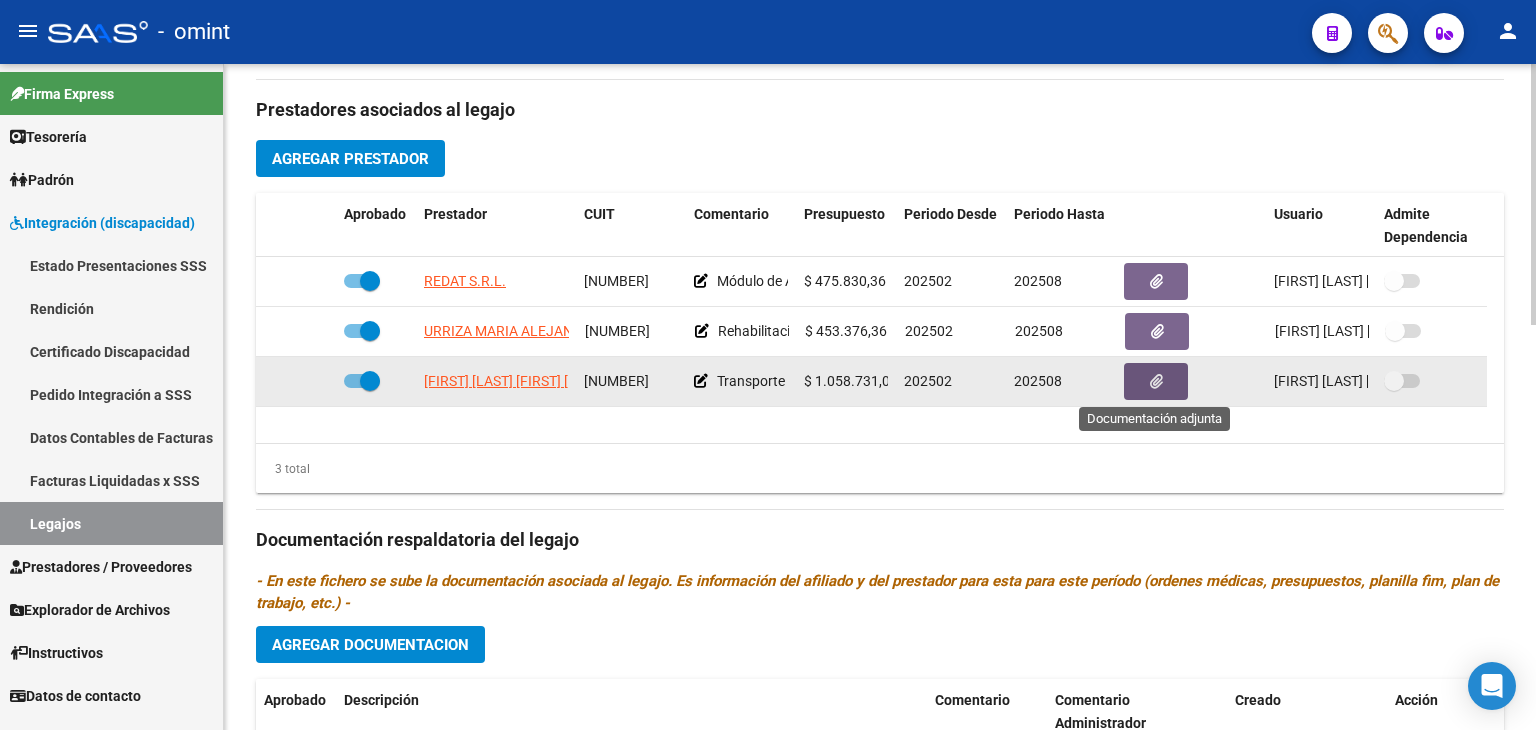 click 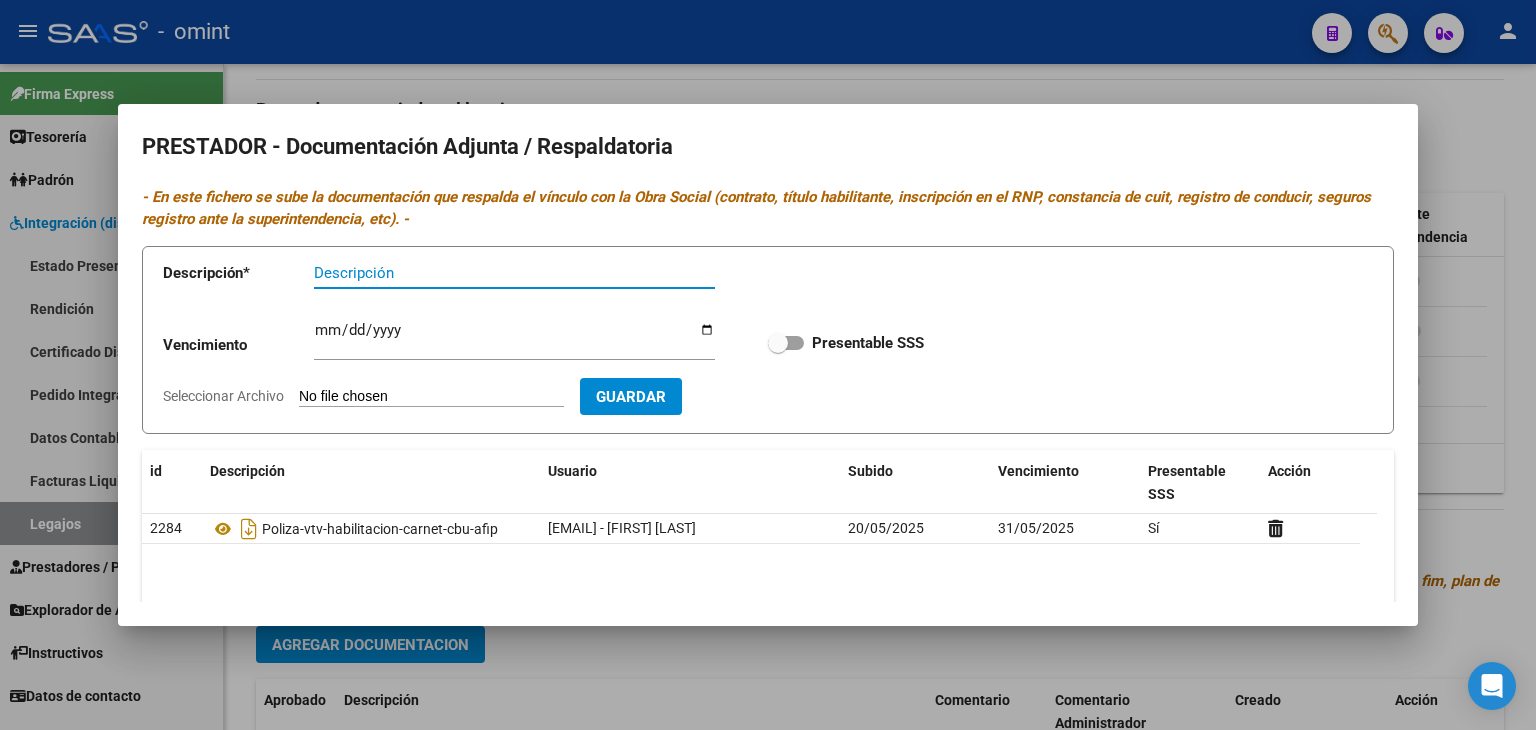 type 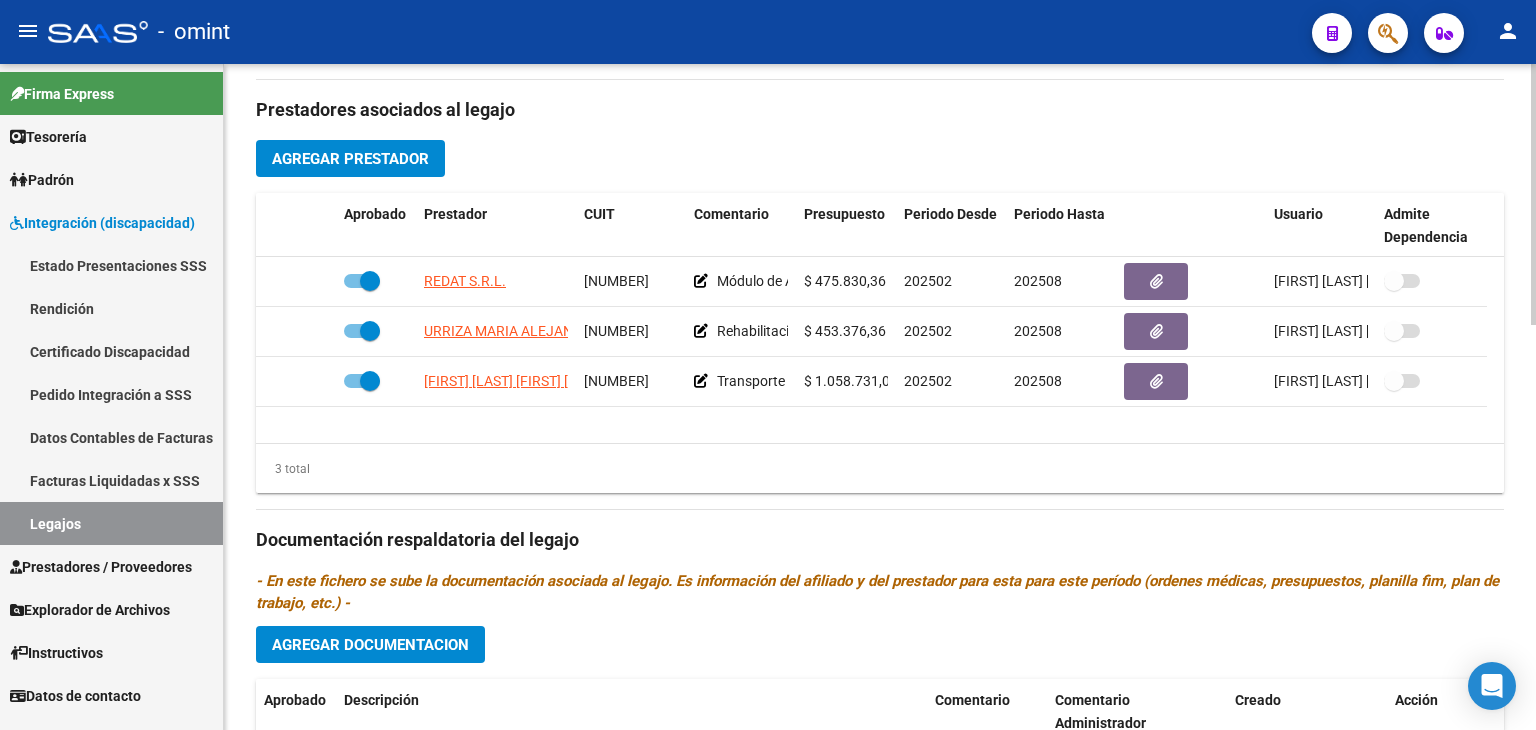 click on "- En este fichero se sube la documentación asociada al legajo. Es información del afiliado y del prestador para esta para este período (ordenes médicas, presupuestos, planilla fim, plan de trabajo, etc.) -" 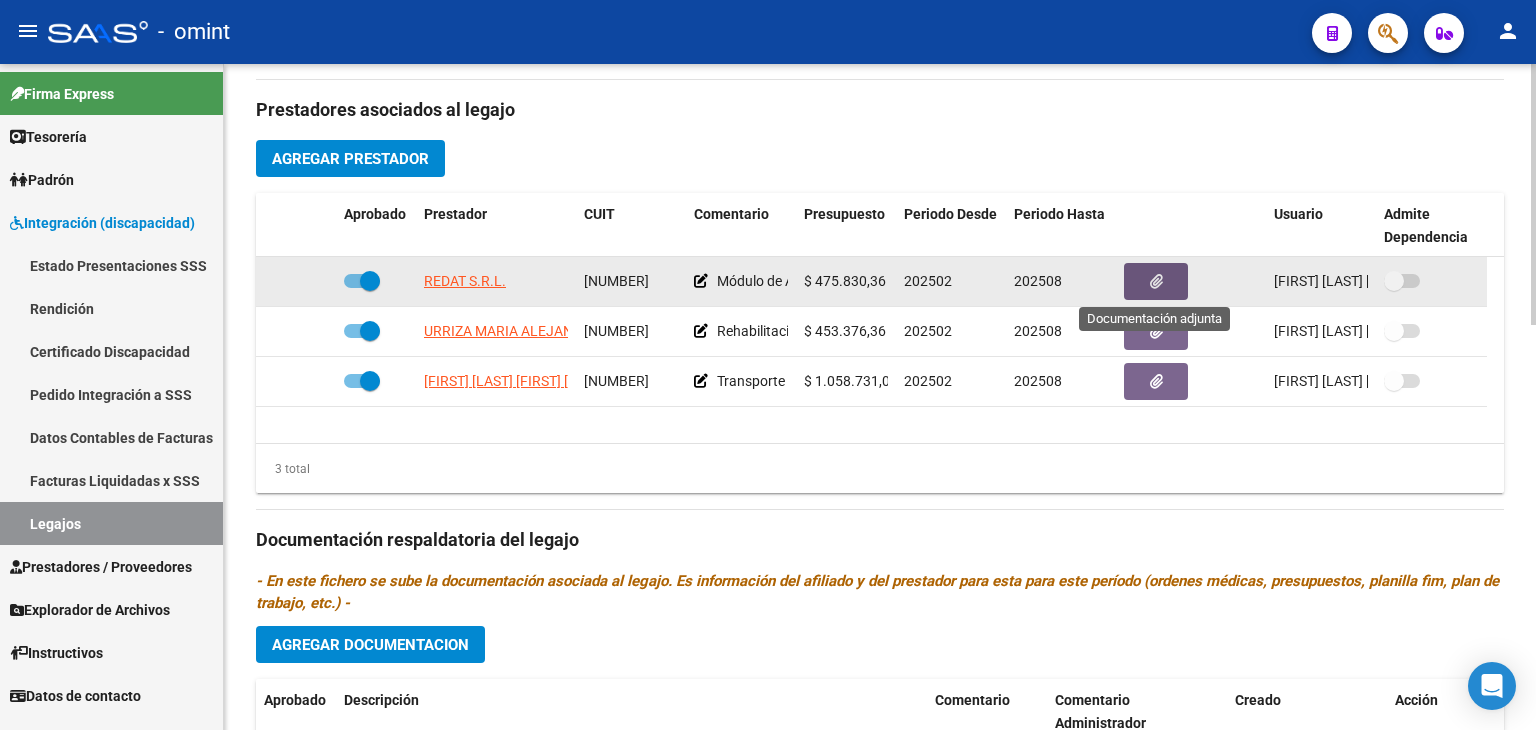 click 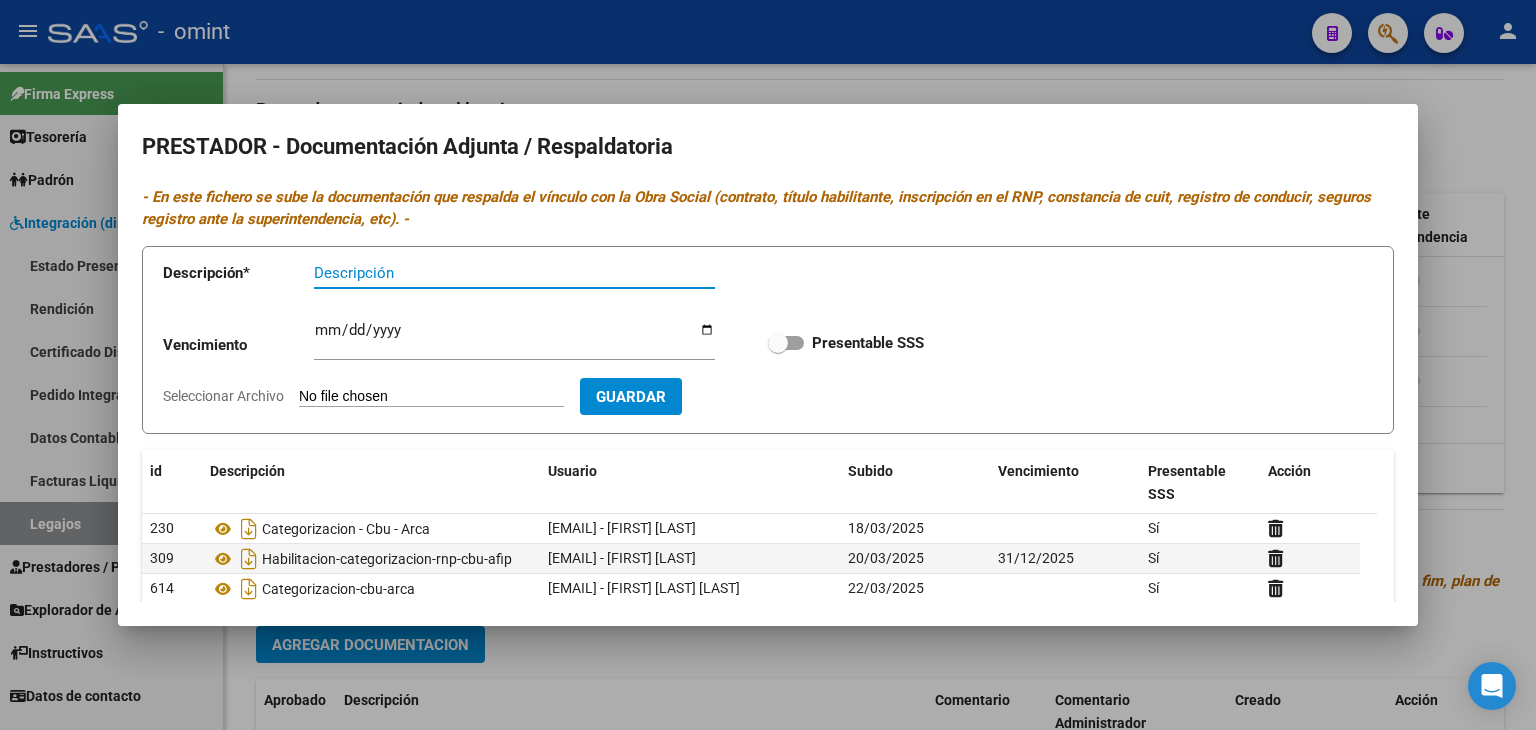 type 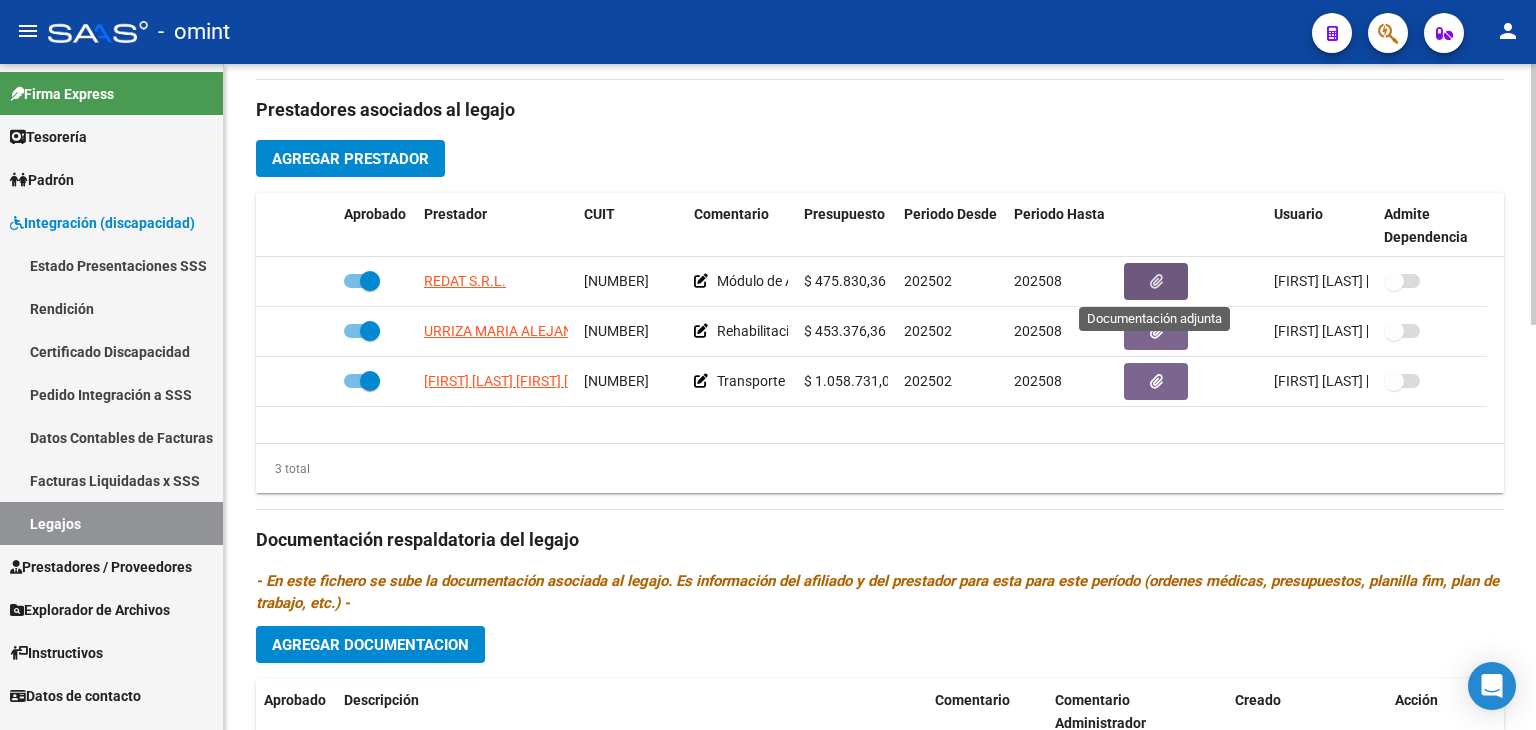 click on "Prestadores asociados al legajo Agregar Prestador Aprobado Prestador CUIT Comentario Presupuesto Periodo Desde Periodo Hasta Usuario Admite Dependencia   REDAT S.R.L. [NUMBER]     Módulo de Apoyo a la Integración Escolar (Equipo)  $ 475.830,36  202502 202508 Paola Tarnovski   20/05/2025      URRIZA MARIA ALEJANDRA [NUMBER]     Rehabilitación Módulo Integral Intensivo (Valor Semanal)  $ 453.376,36  202502 202508 Paola Tarnovski   20/05/2025      CHAIN PABLO EDUARDO LUIS [NUMBER]     Transporte especial  $ 1.058.731,02  202502 202508 Paola Tarnovski   20/05/2025    3 total Documentación respaldatoria del legajo - En este fichero se sube la documentación asociada al legajo. Es información del afiliado y del prestador para esta para este período (ordenes médicas, presupuestos, planilla fim, plan de trabajo, etc.) - Agregar Documentacion Aprobado Descripción Comentario Comentario Administrador Creado Acción    Módulo De Apoyo A La Integración Escolar (Equipo)" 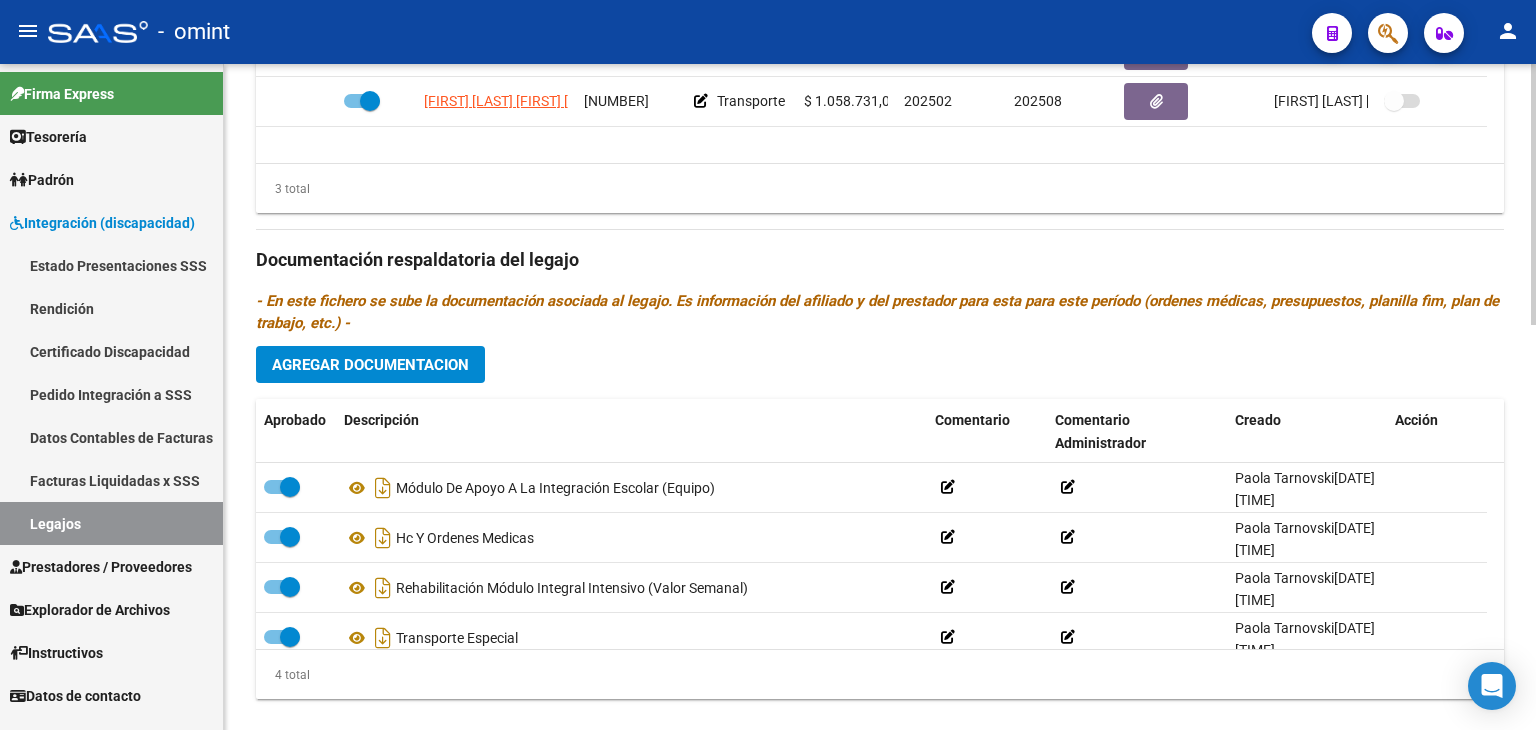 scroll, scrollTop: 1032, scrollLeft: 0, axis: vertical 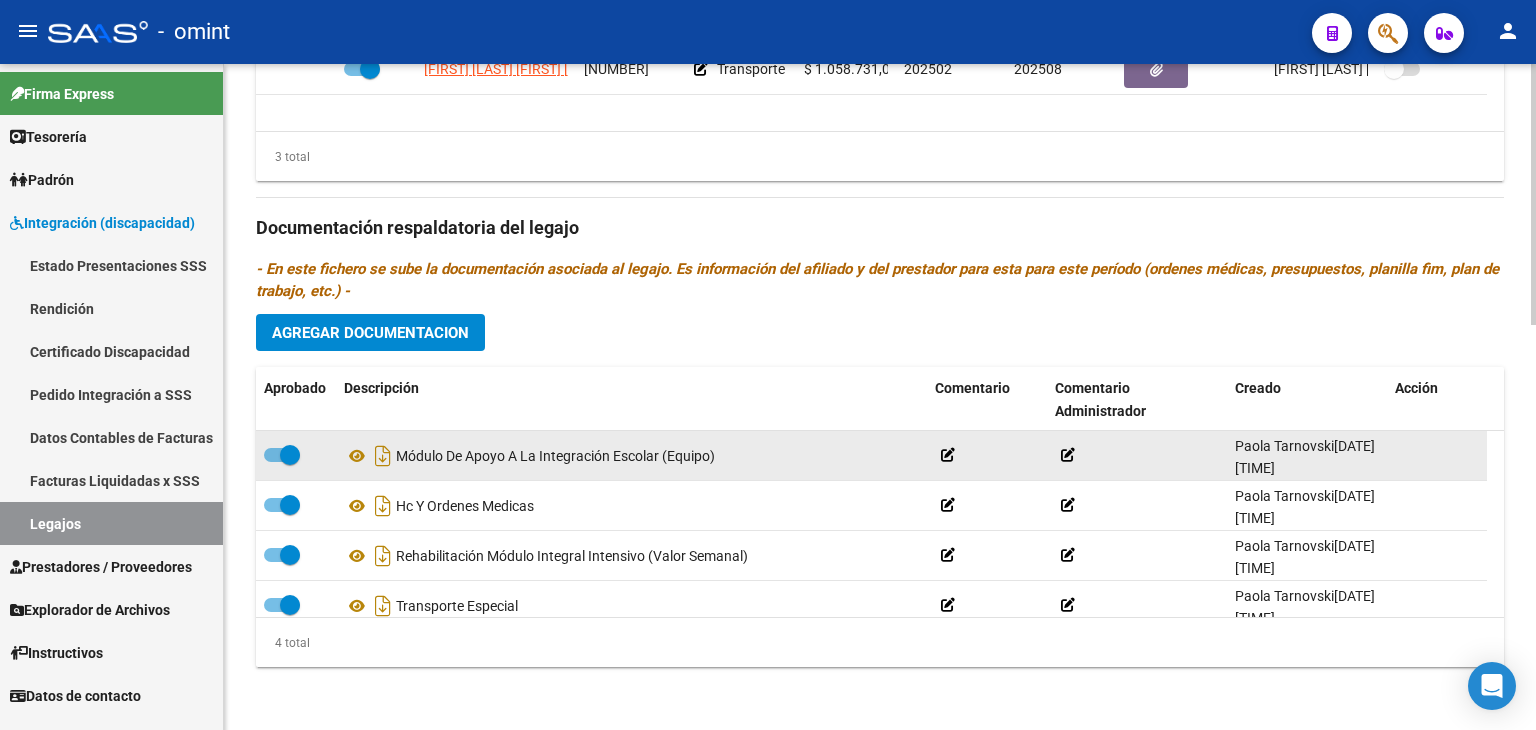 click on "Módulo De Apoyo A La Integración Escolar (Equipo)" 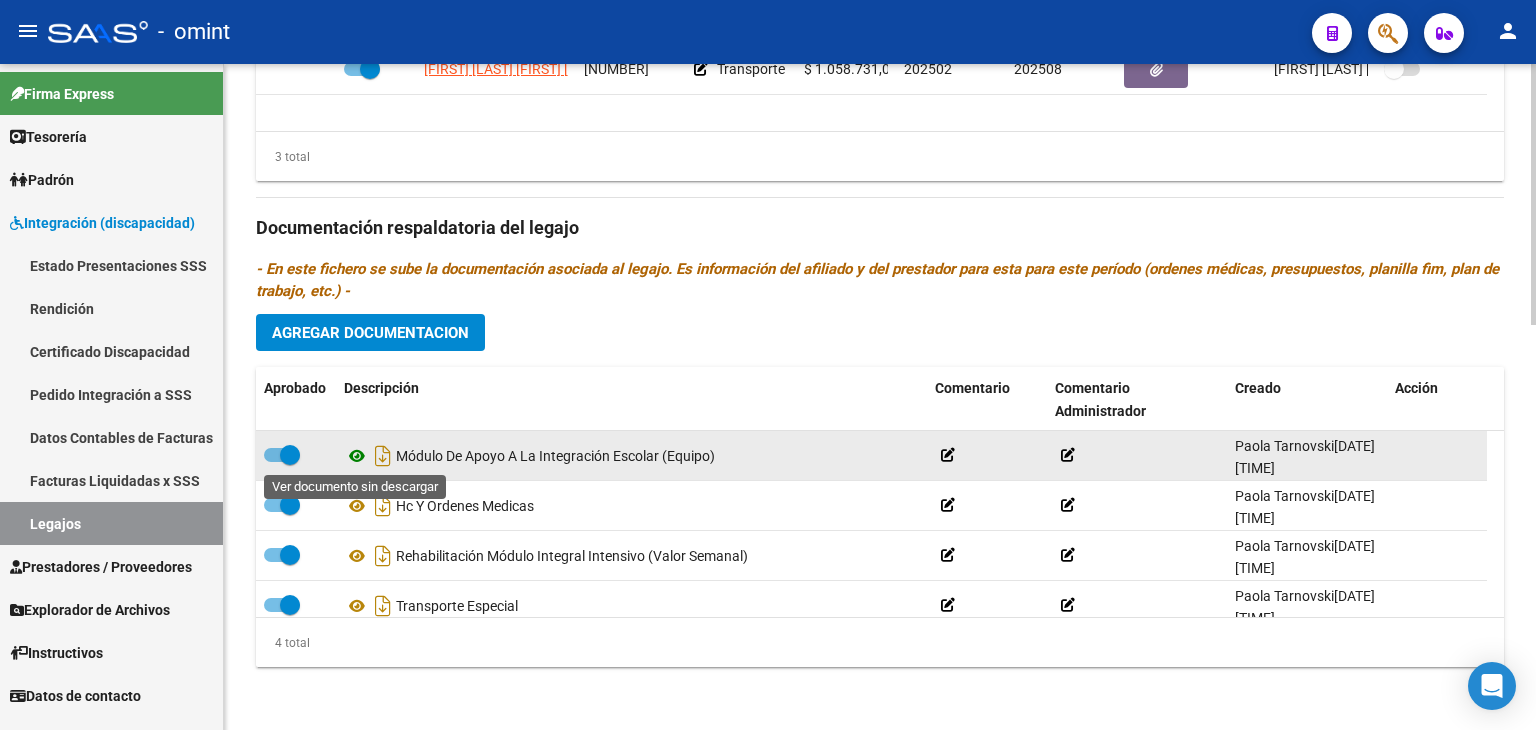 click 